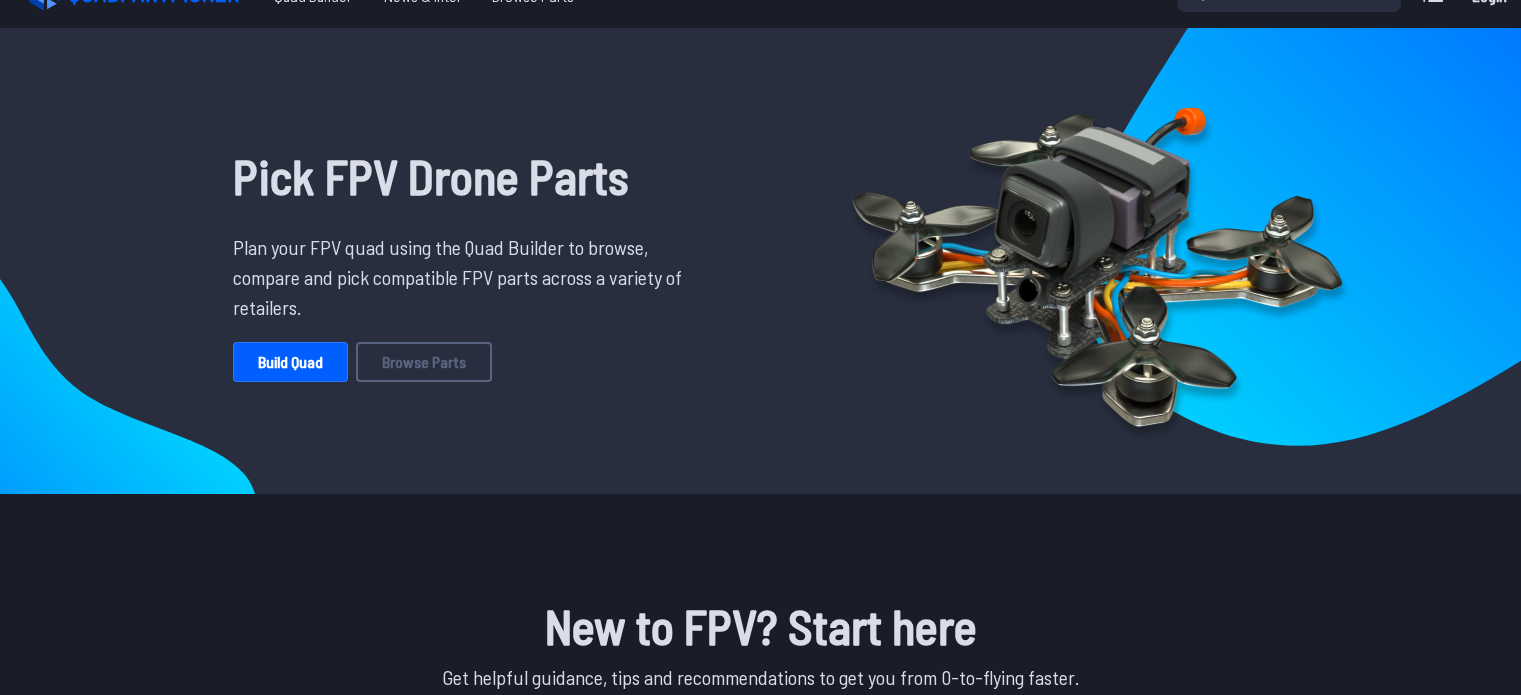 scroll, scrollTop: 28, scrollLeft: 0, axis: vertical 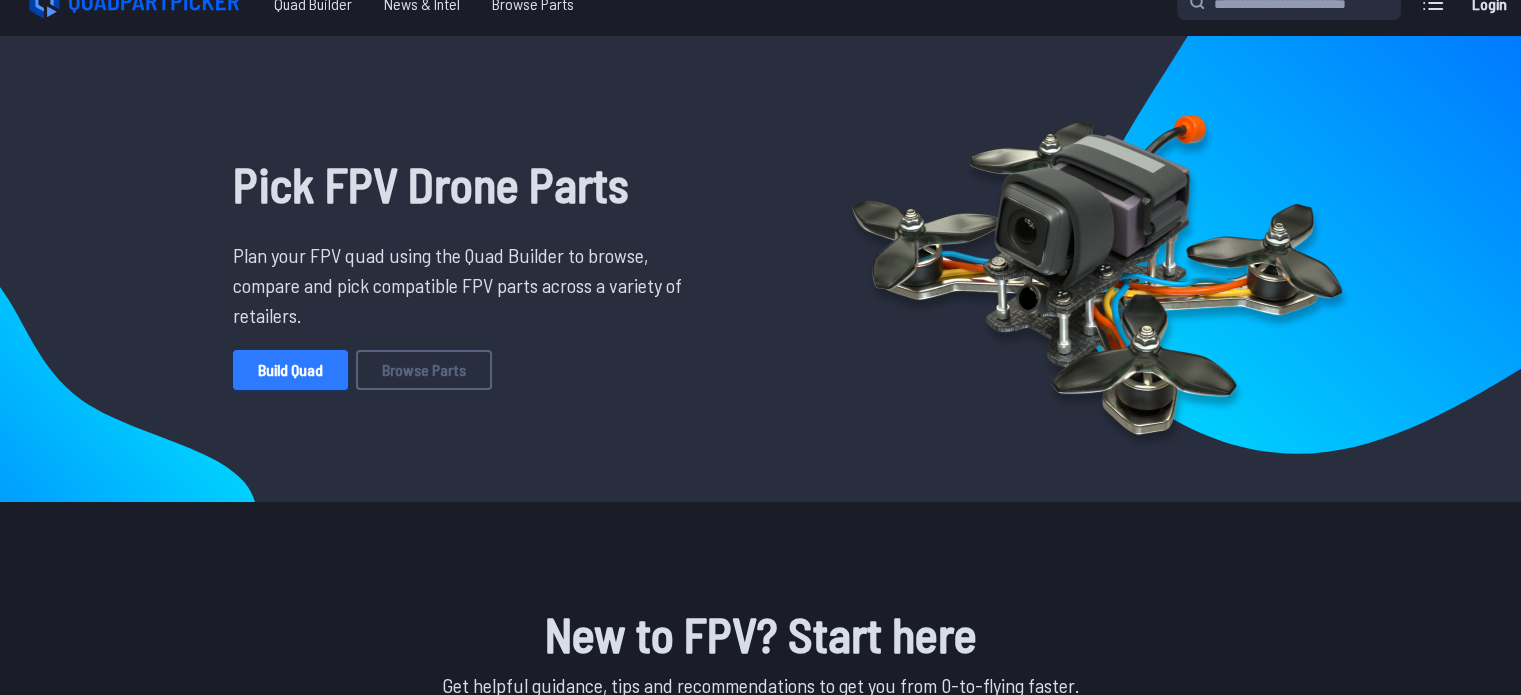 click on "Build Quad" at bounding box center (290, 370) 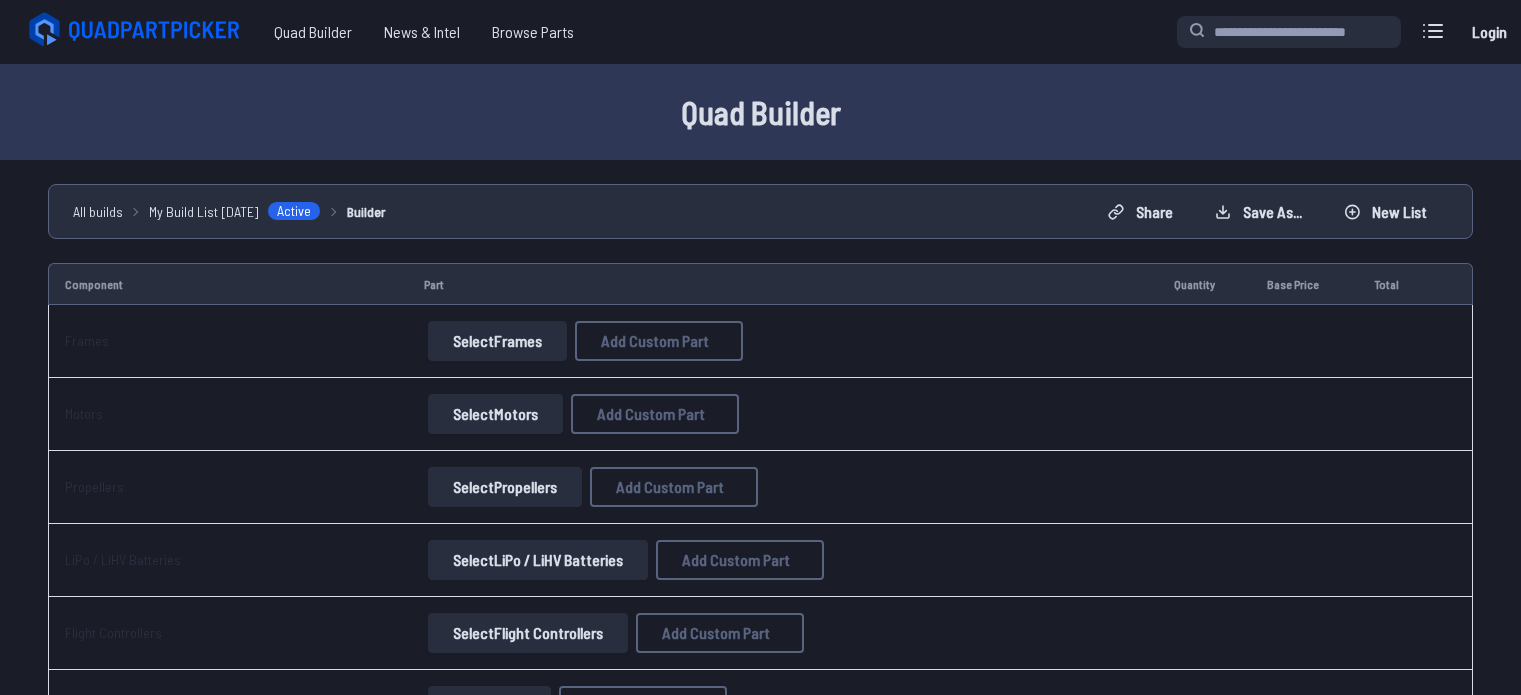 scroll, scrollTop: 0, scrollLeft: 0, axis: both 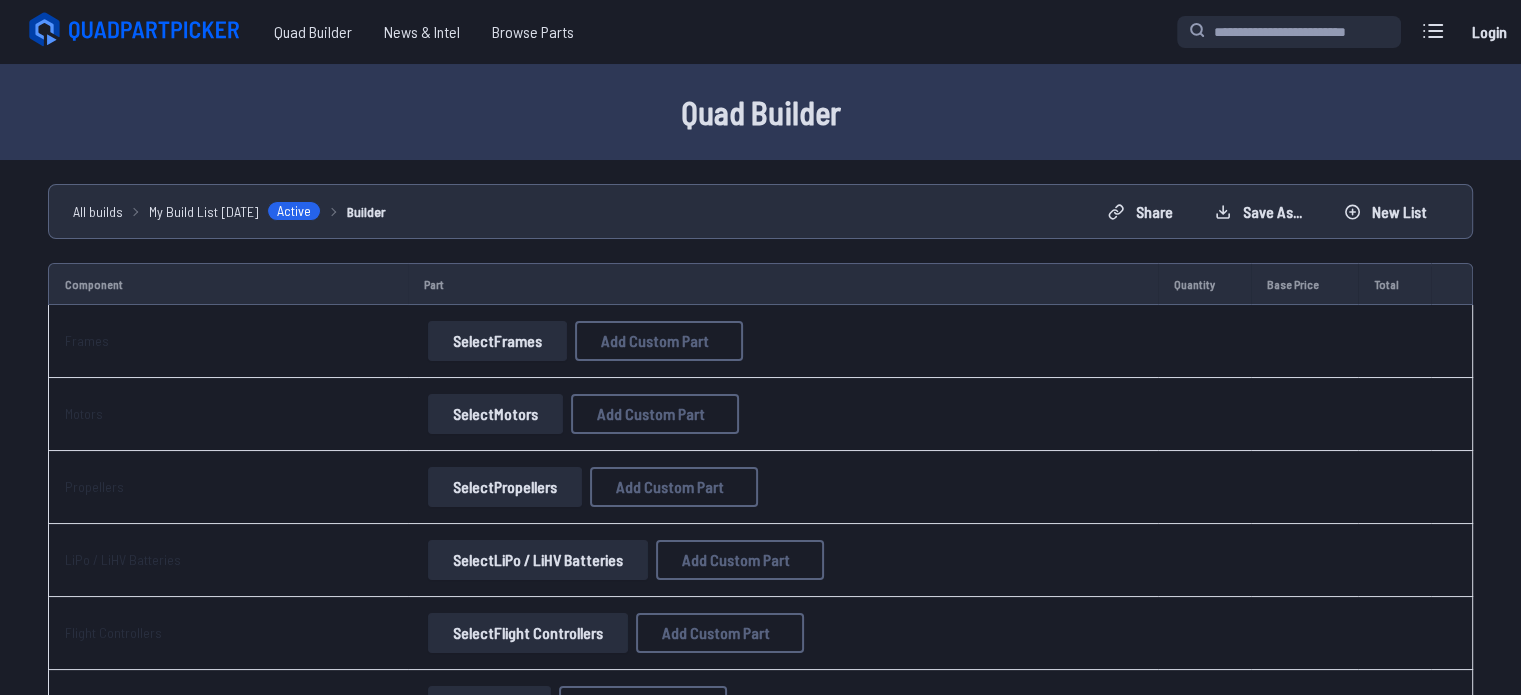 click on "Select  Frames" at bounding box center [497, 341] 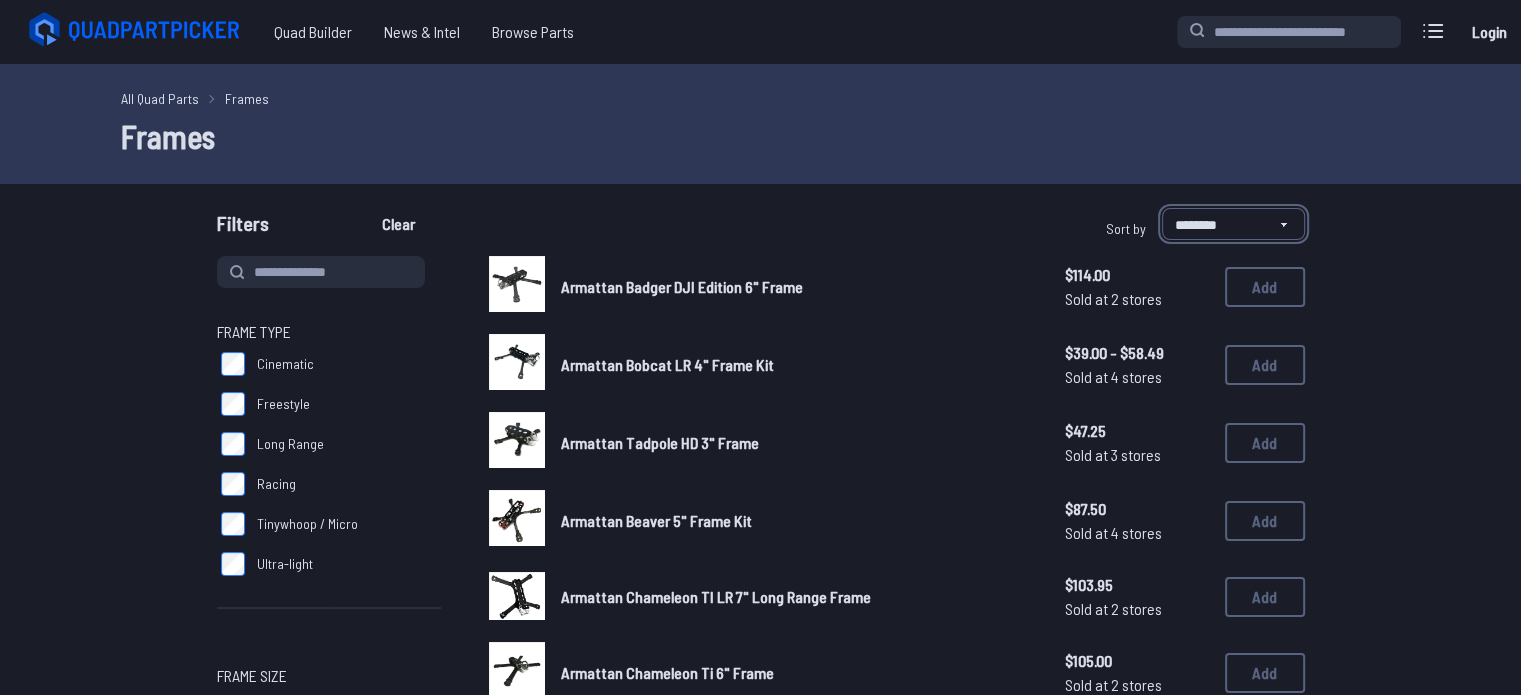 click on "**********" at bounding box center (1233, 224) 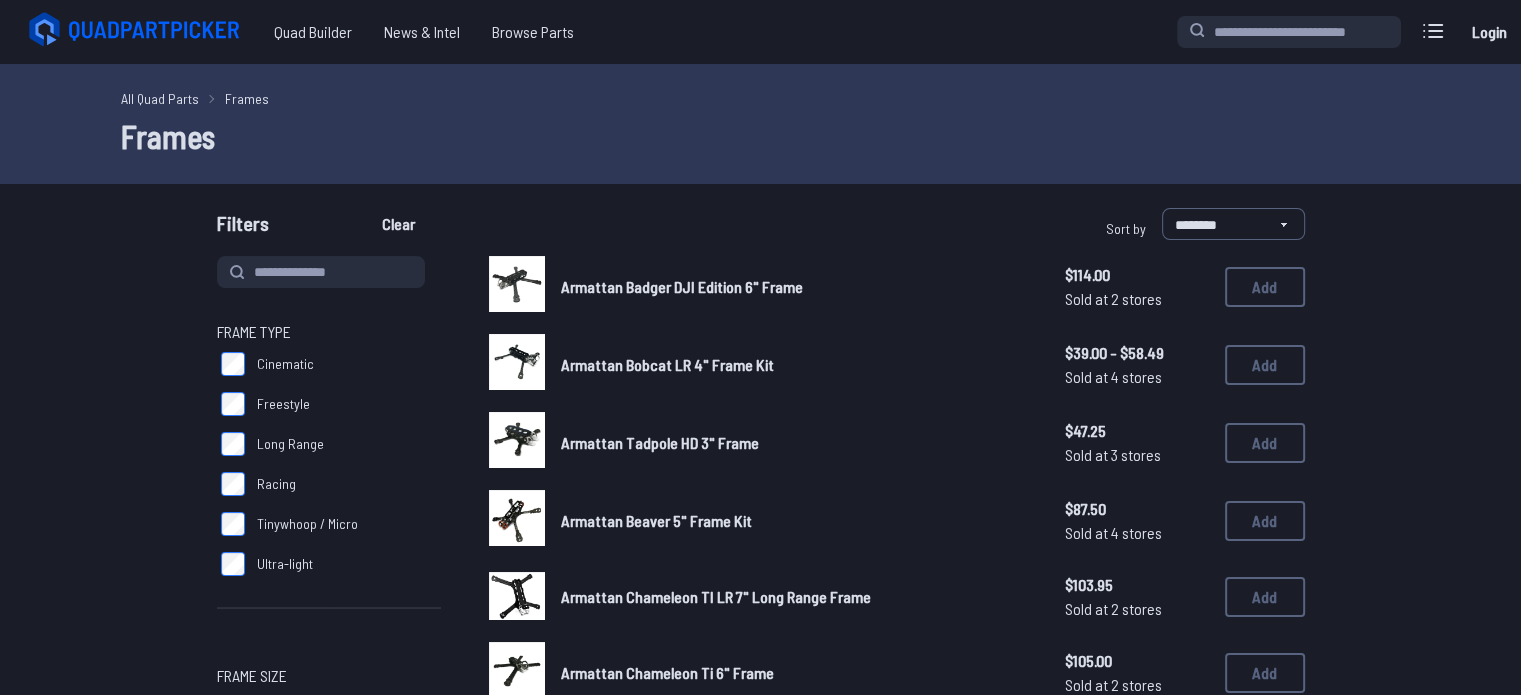 click on "**********" at bounding box center (760, 1036) 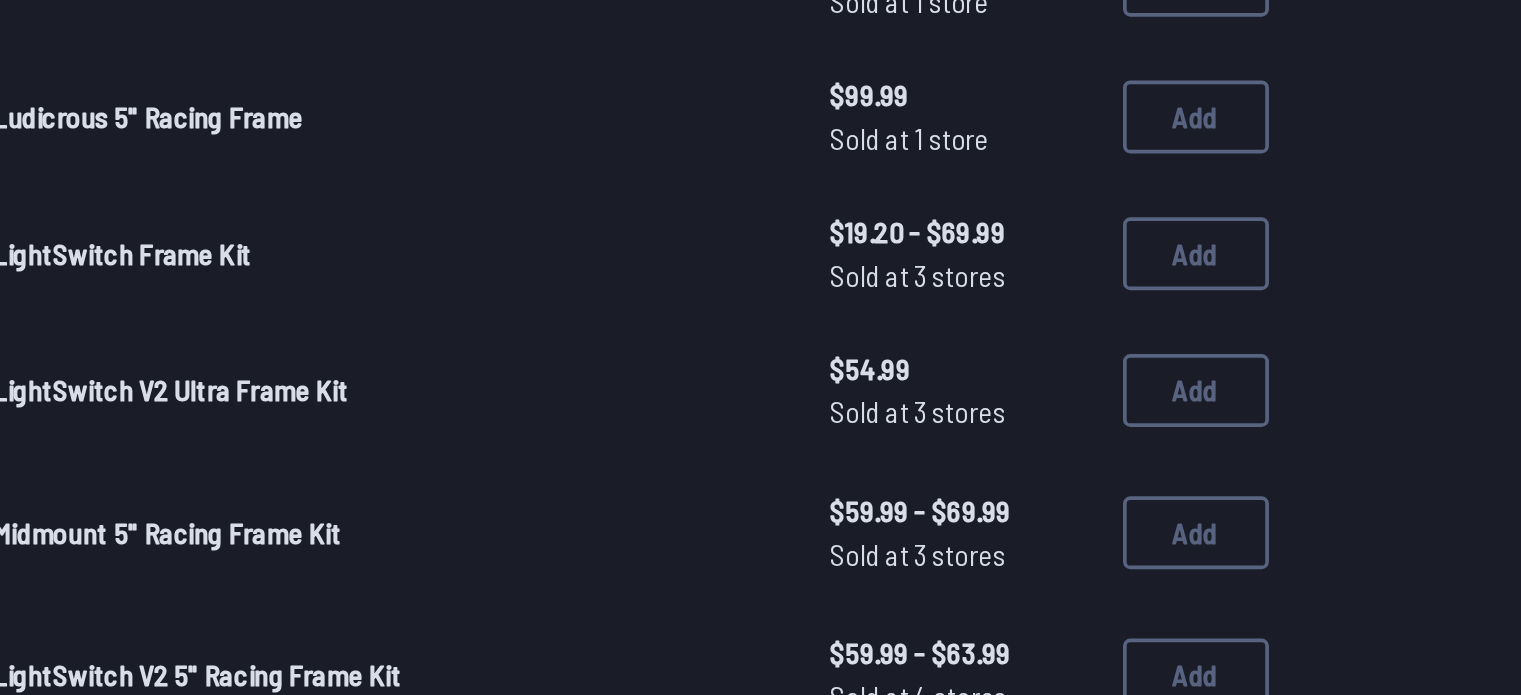 scroll, scrollTop: 187, scrollLeft: 0, axis: vertical 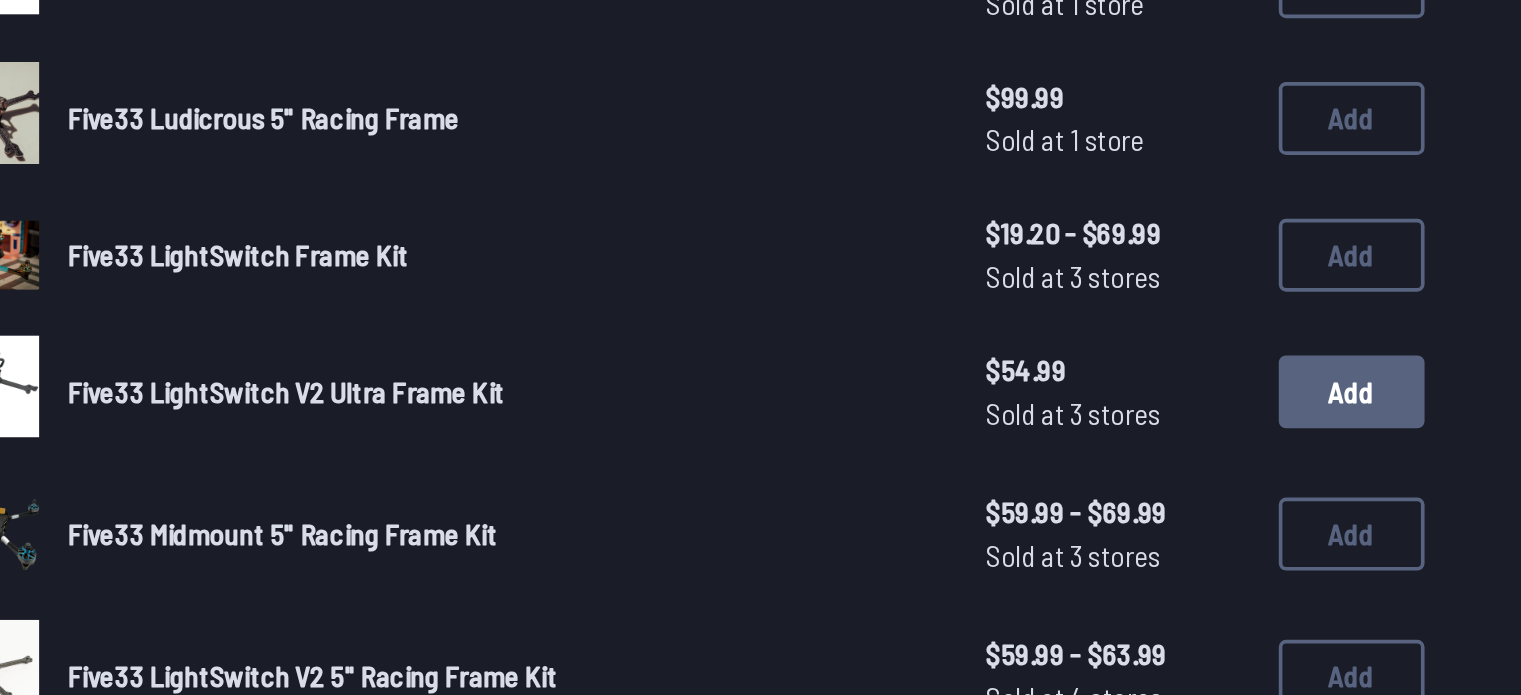 click on "Add" at bounding box center [1265, 400] 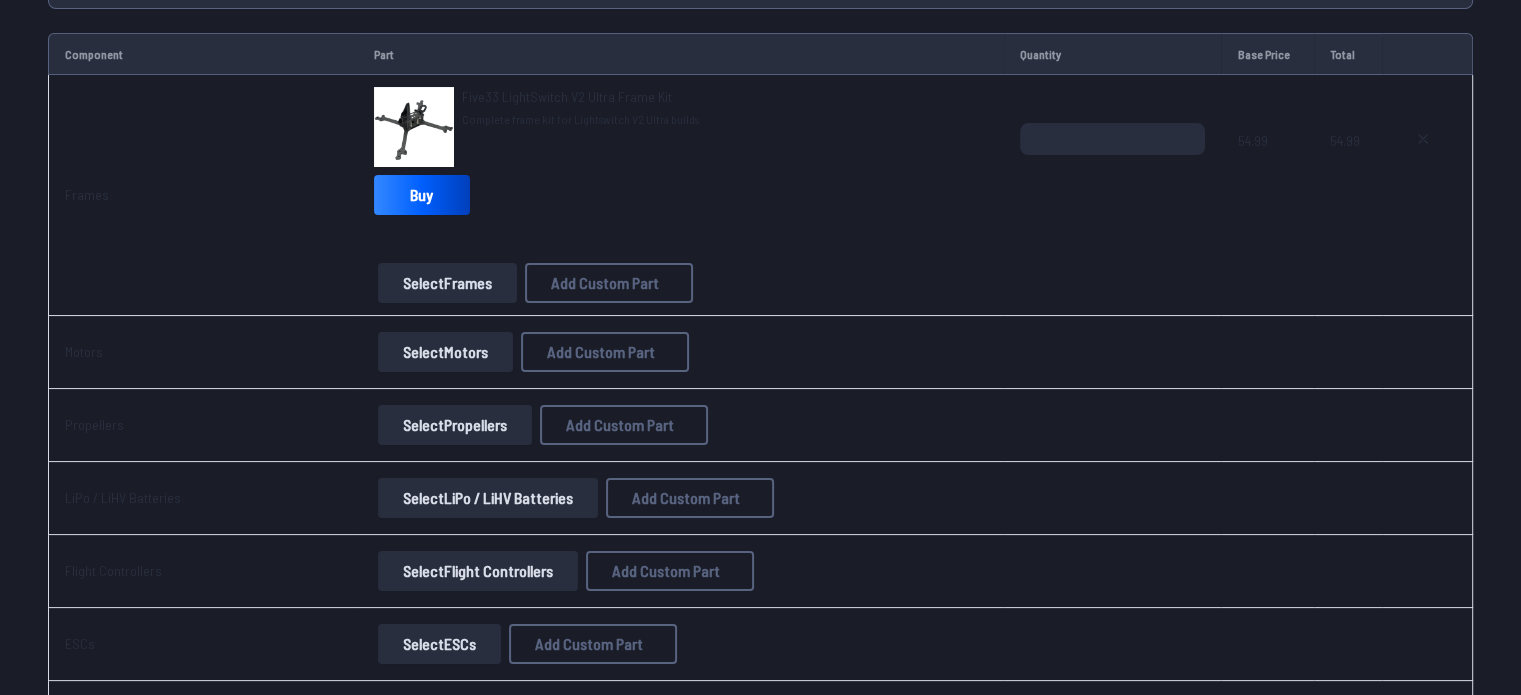 scroll, scrollTop: 231, scrollLeft: 0, axis: vertical 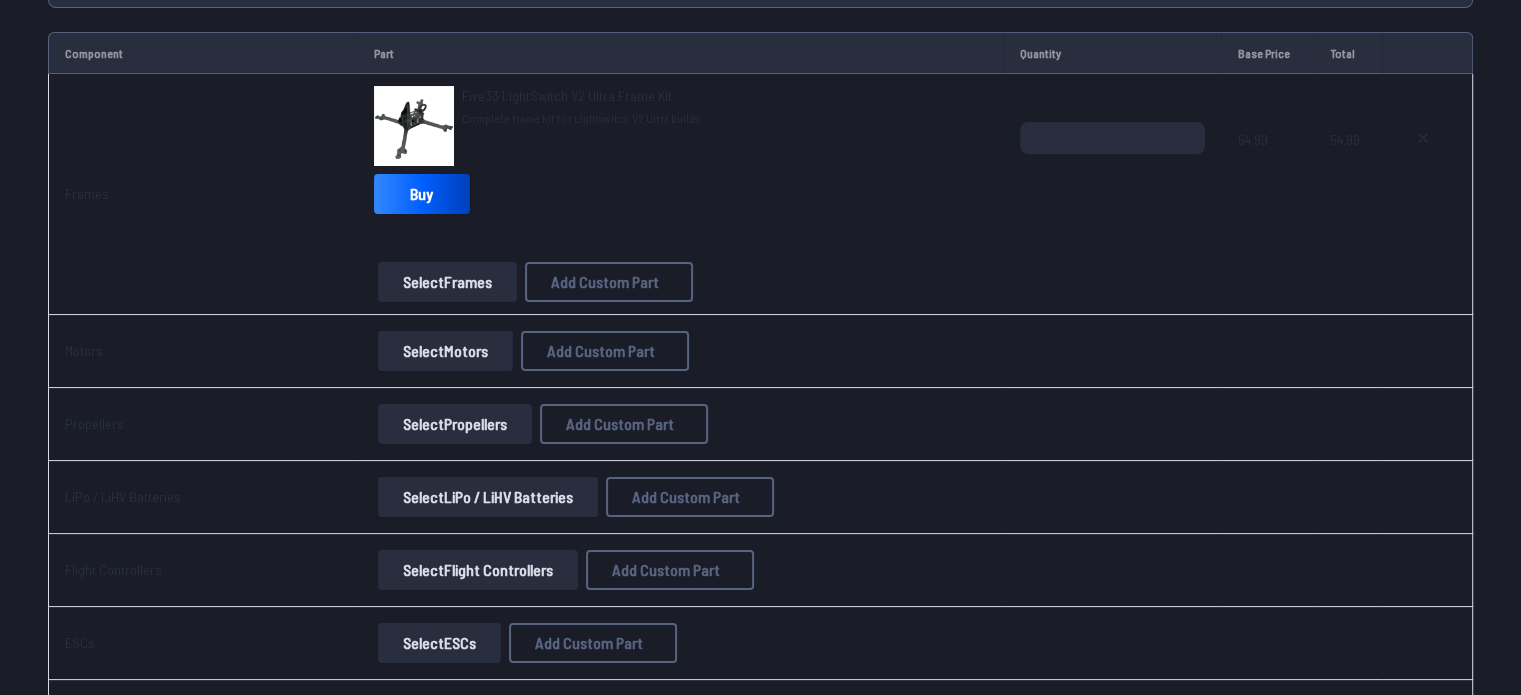 click on "Select  Motors" at bounding box center [445, 351] 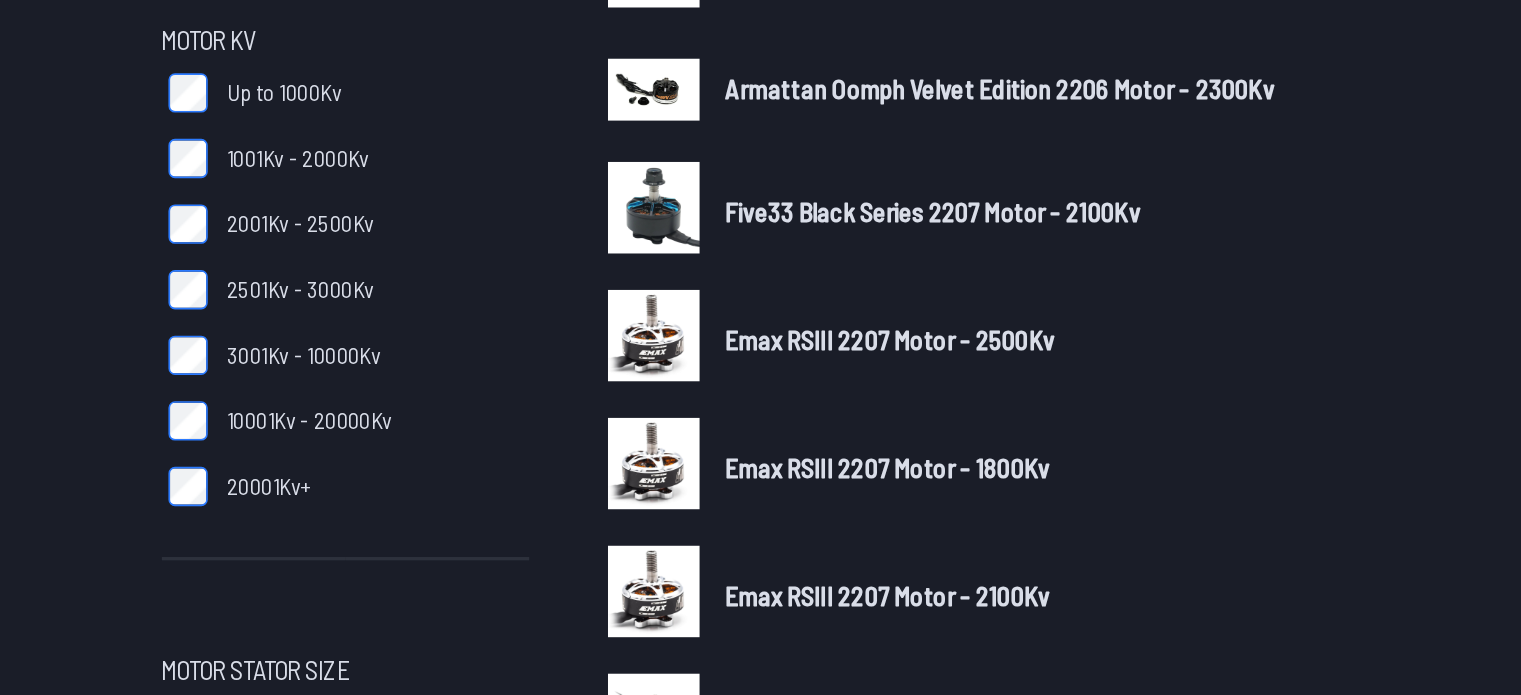 scroll, scrollTop: 38, scrollLeft: 0, axis: vertical 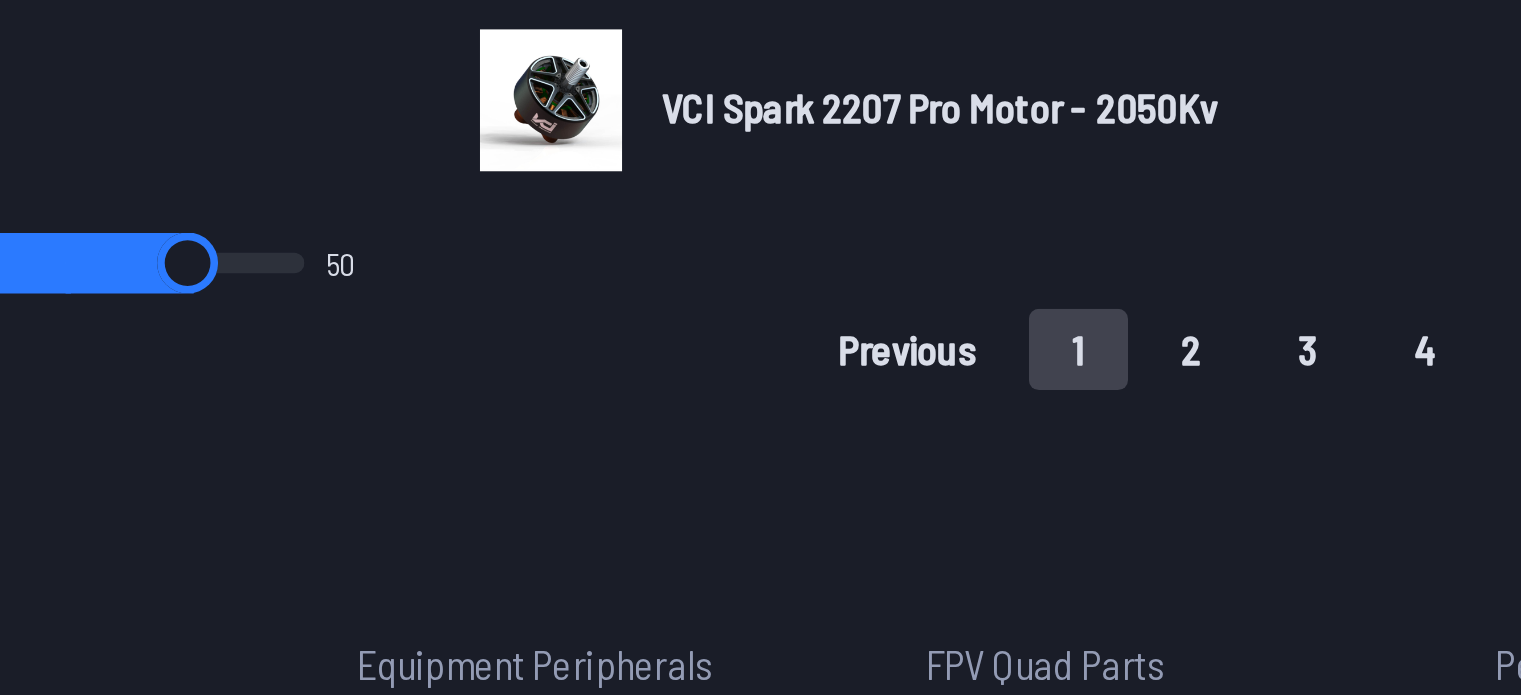 click on "2" at bounding box center (769, 559) 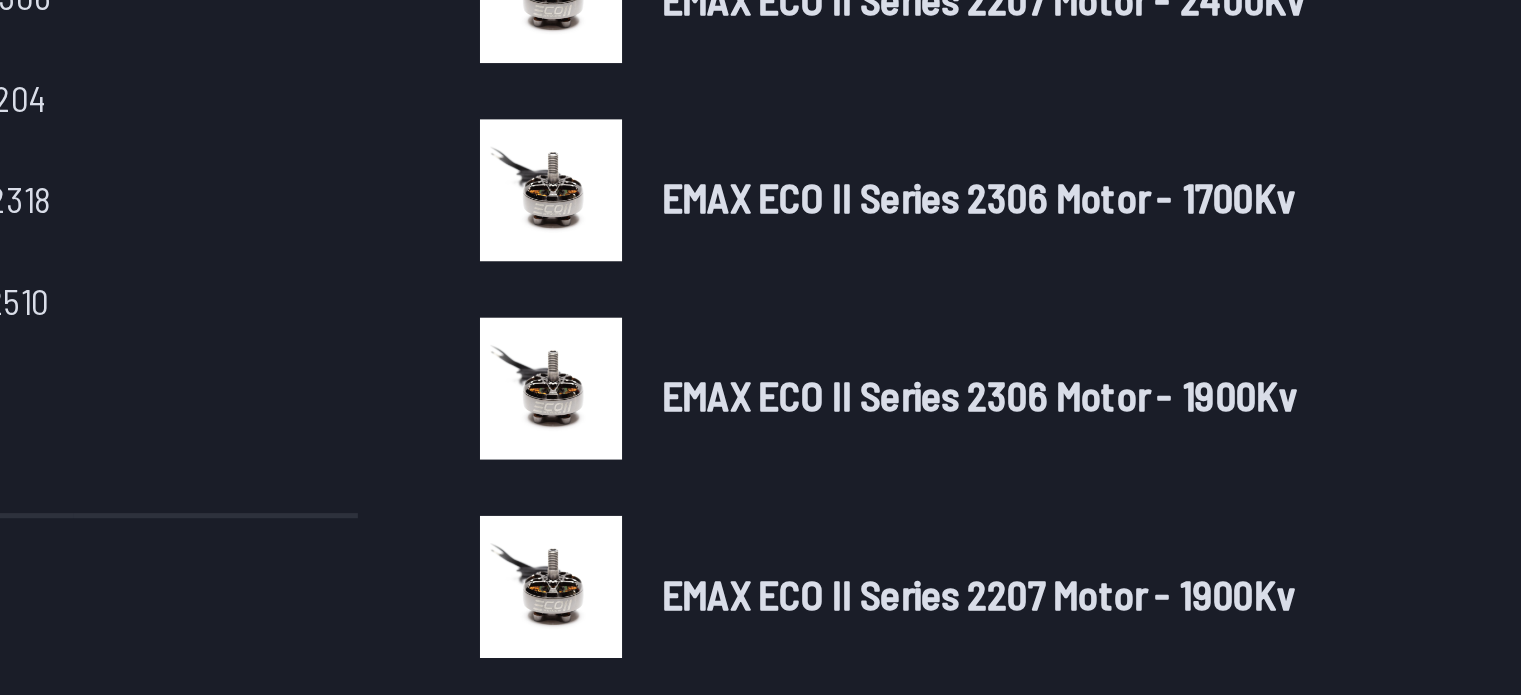 scroll, scrollTop: 724, scrollLeft: 0, axis: vertical 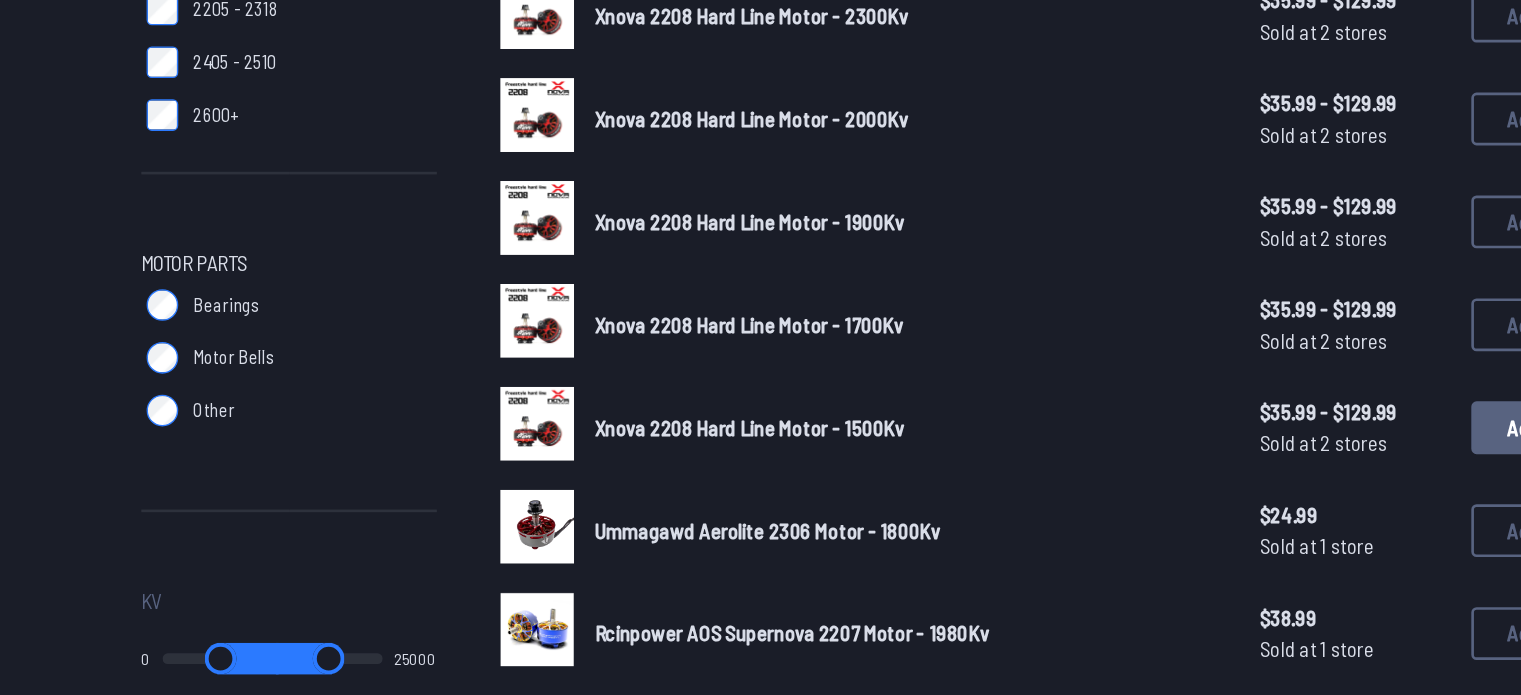 click on "Add" at bounding box center [1265, 492] 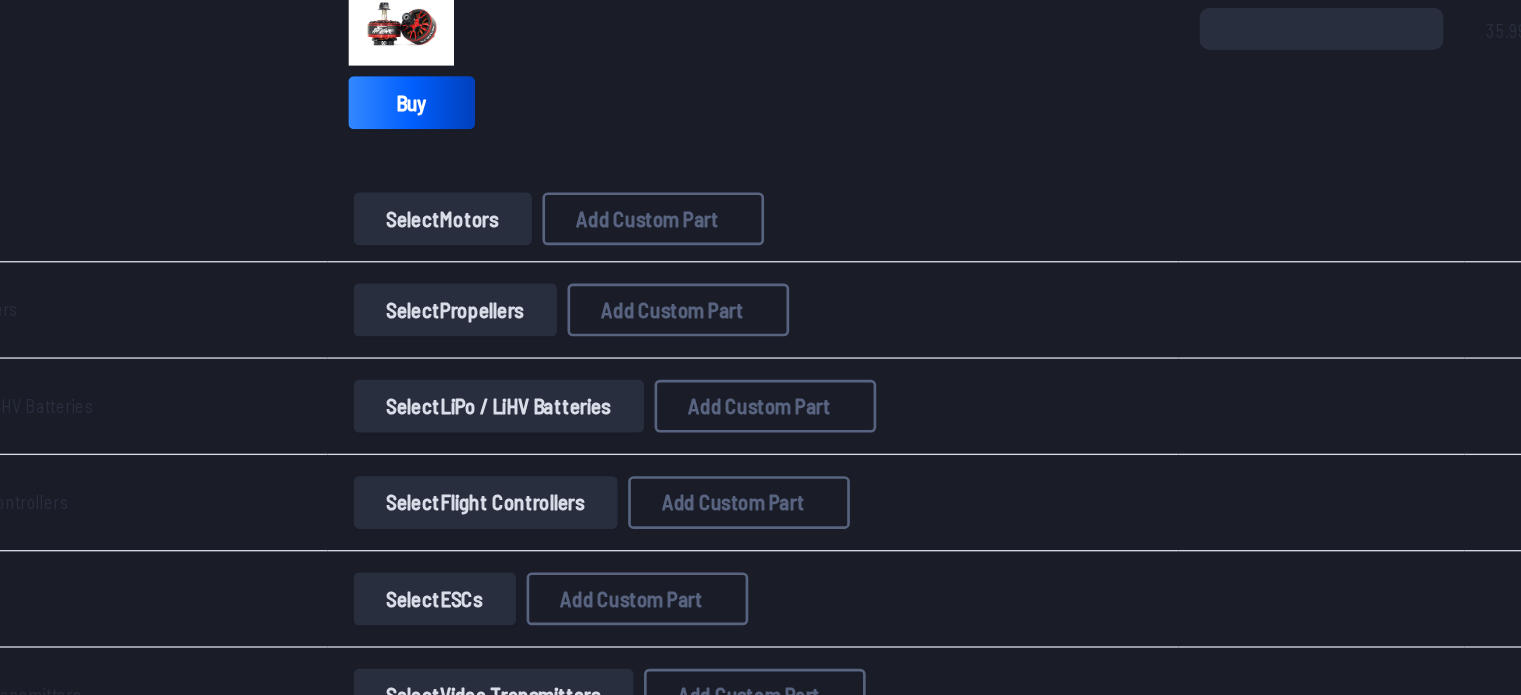 scroll, scrollTop: 420, scrollLeft: 0, axis: vertical 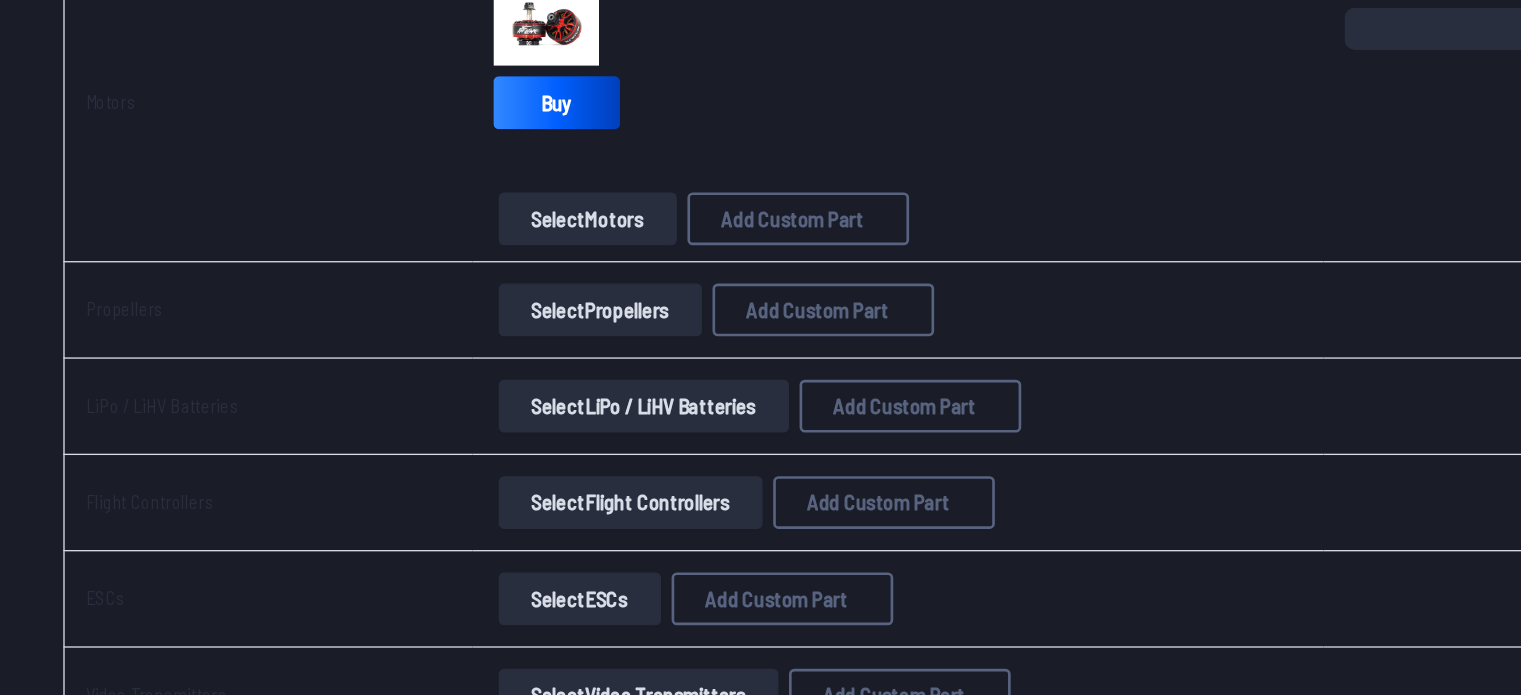 click on "Select  Propellers" at bounding box center [455, 403] 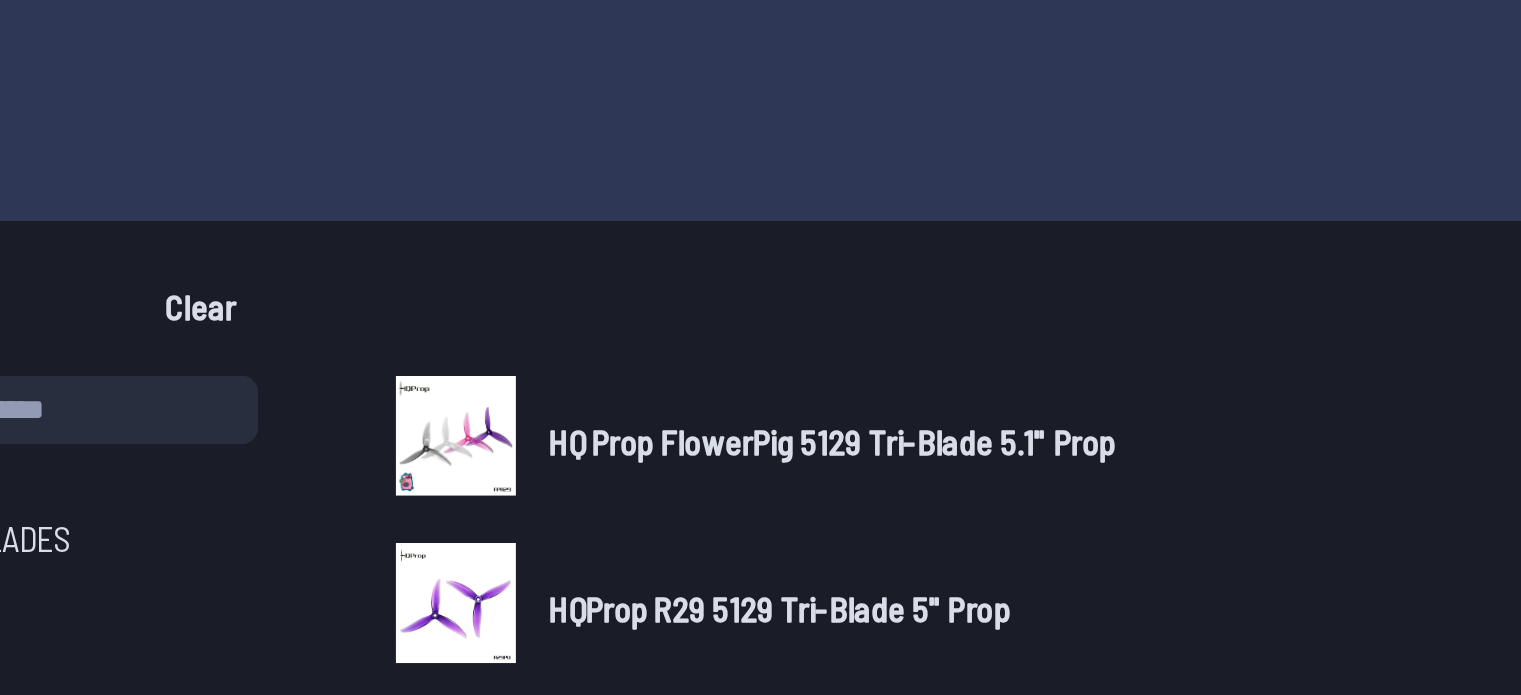 scroll, scrollTop: 0, scrollLeft: 0, axis: both 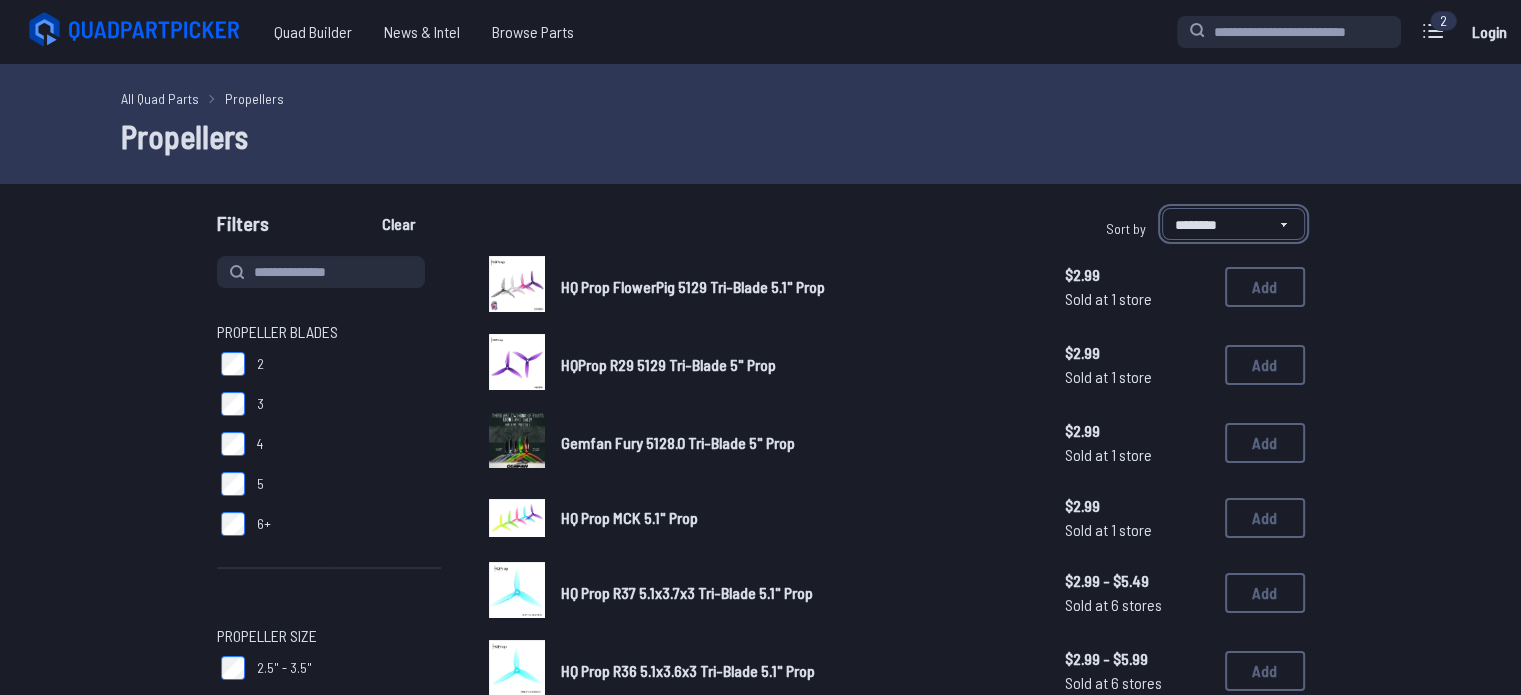 click on "**********" at bounding box center [1233, 224] 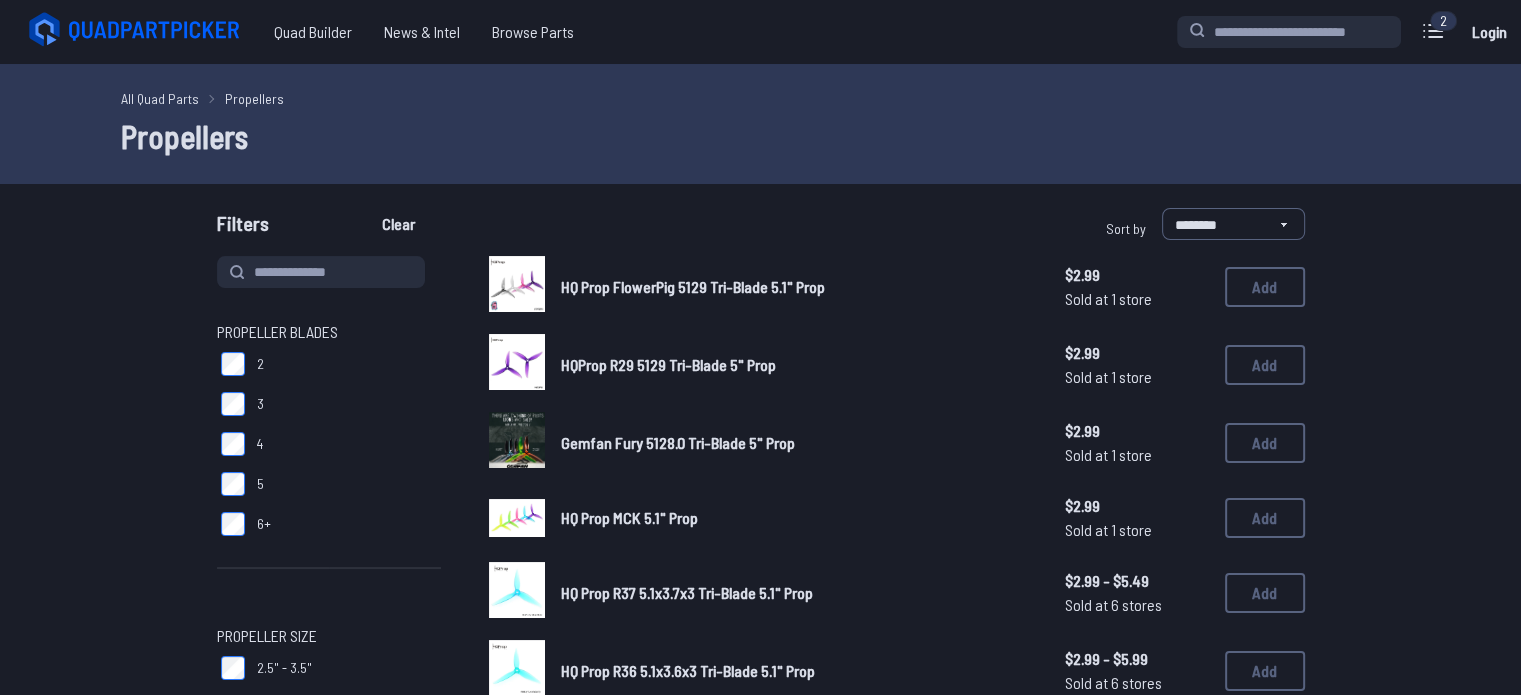 click on "**********" at bounding box center (760, 1041) 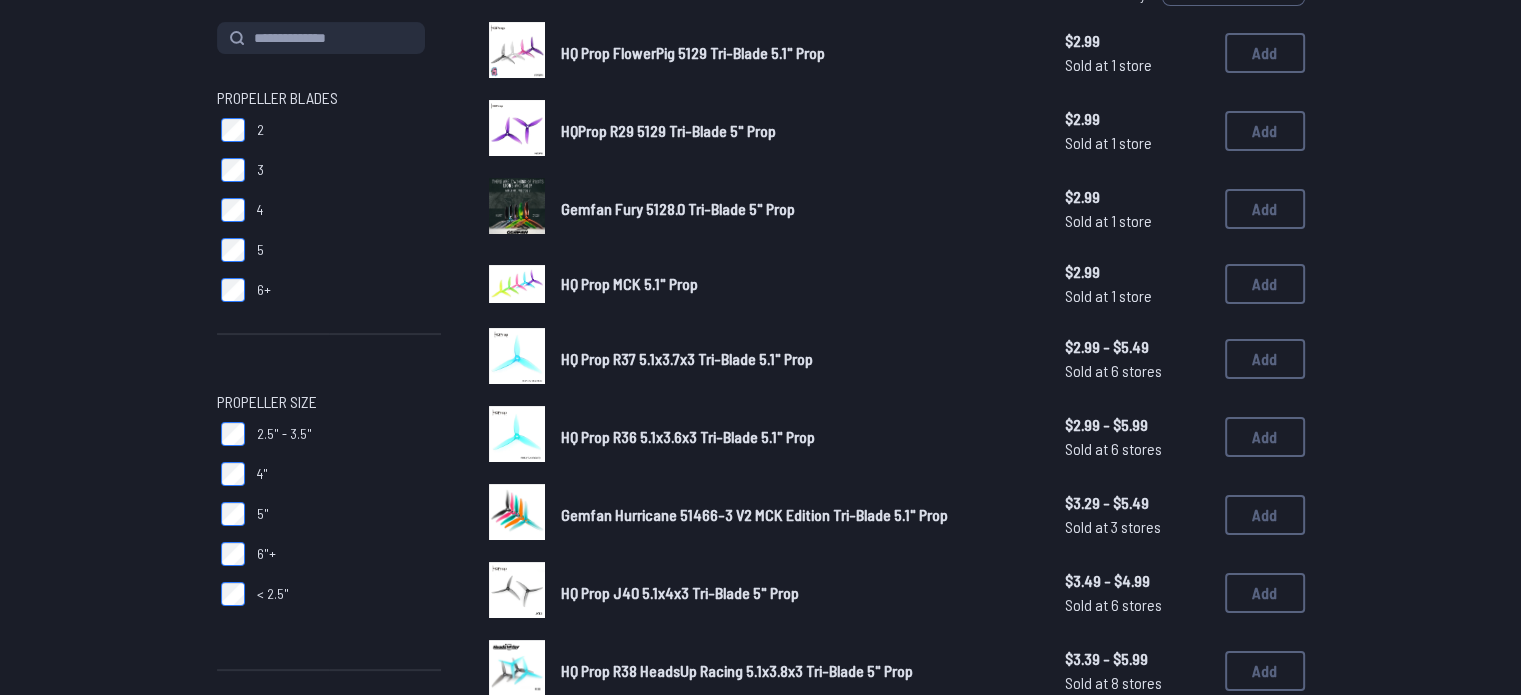 scroll, scrollTop: 0, scrollLeft: 0, axis: both 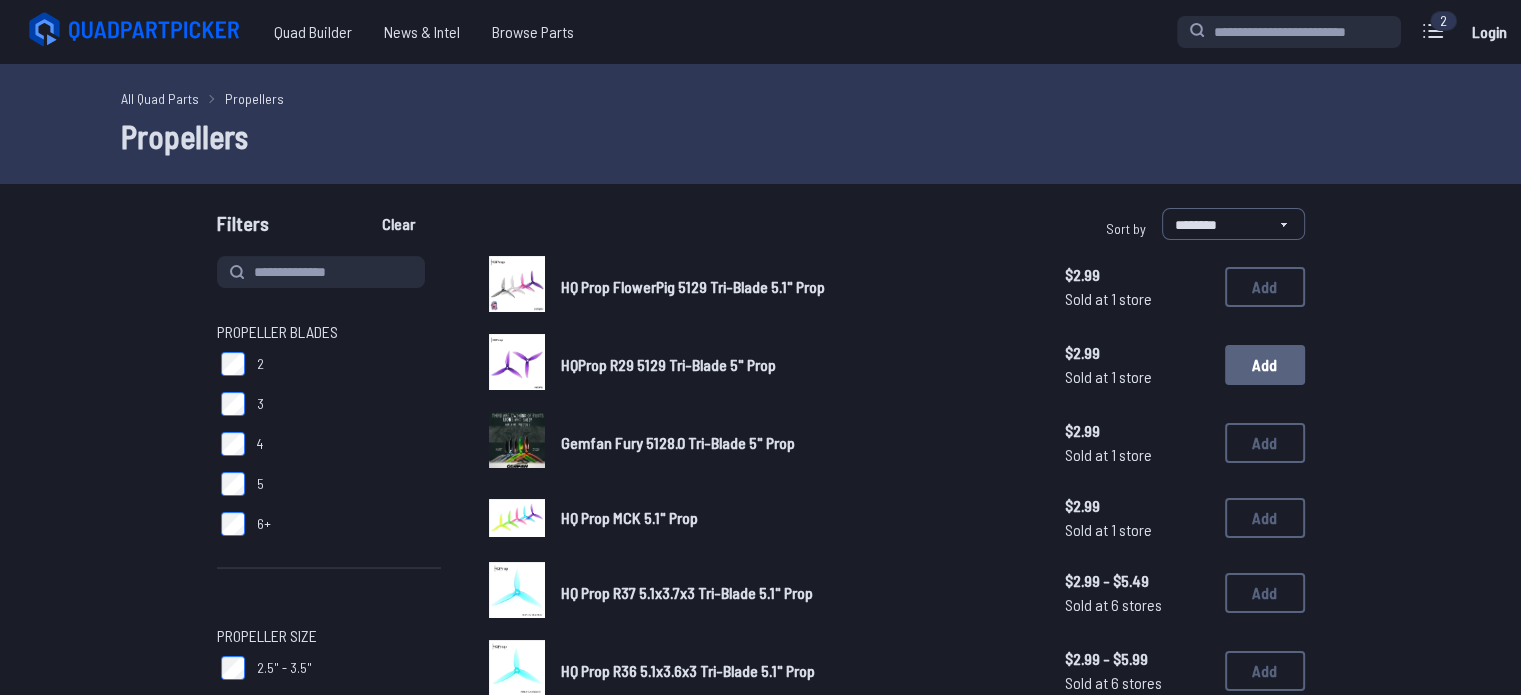 click on "Add" at bounding box center [1265, 365] 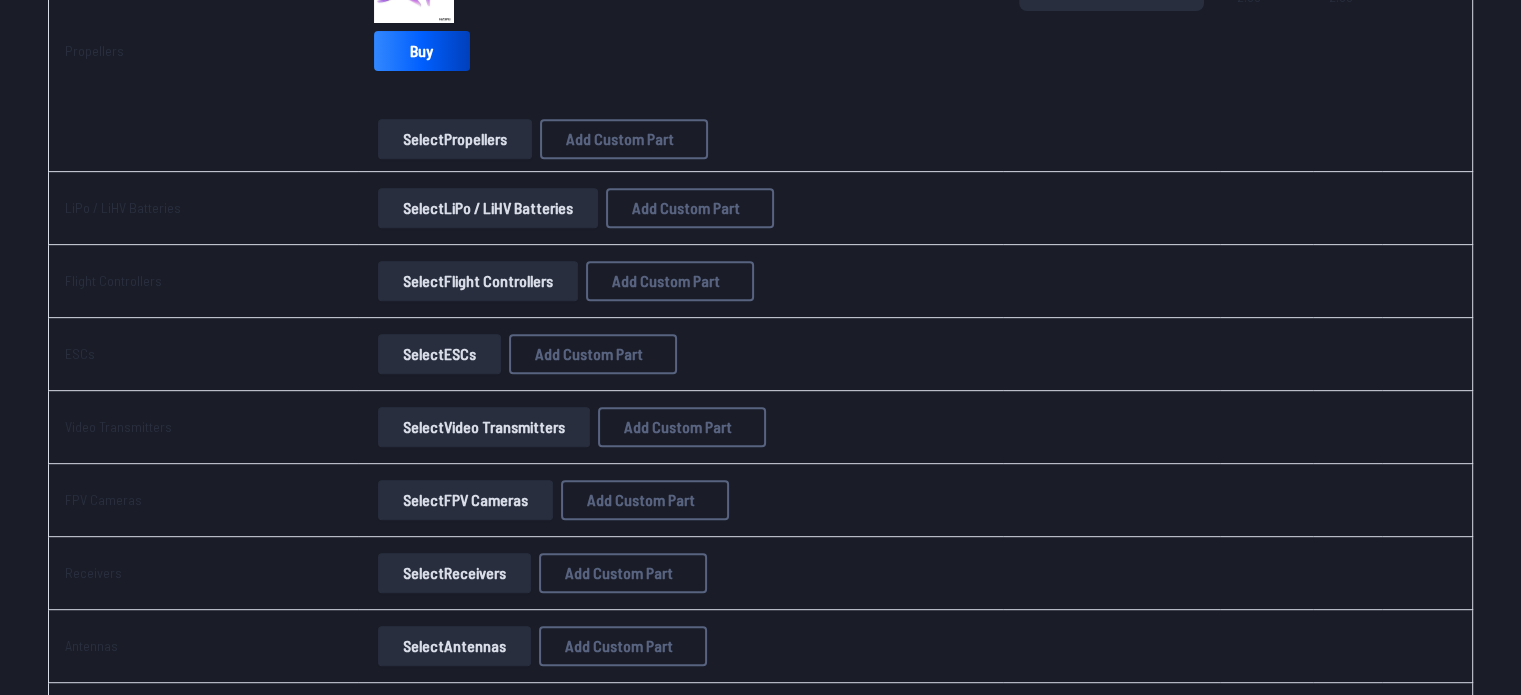 scroll, scrollTop: 856, scrollLeft: 0, axis: vertical 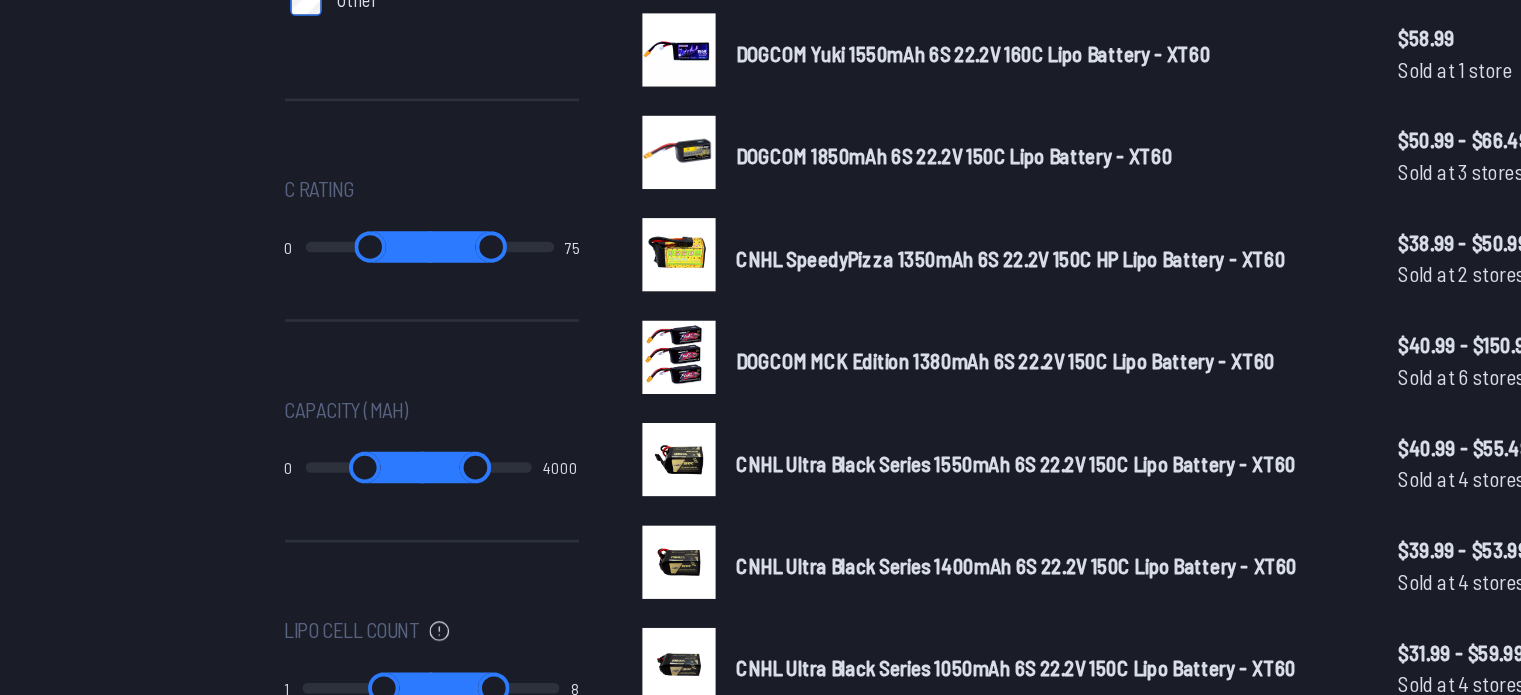 drag, startPoint x: 405, startPoint y: 349, endPoint x: 277, endPoint y: 366, distance: 129.12398 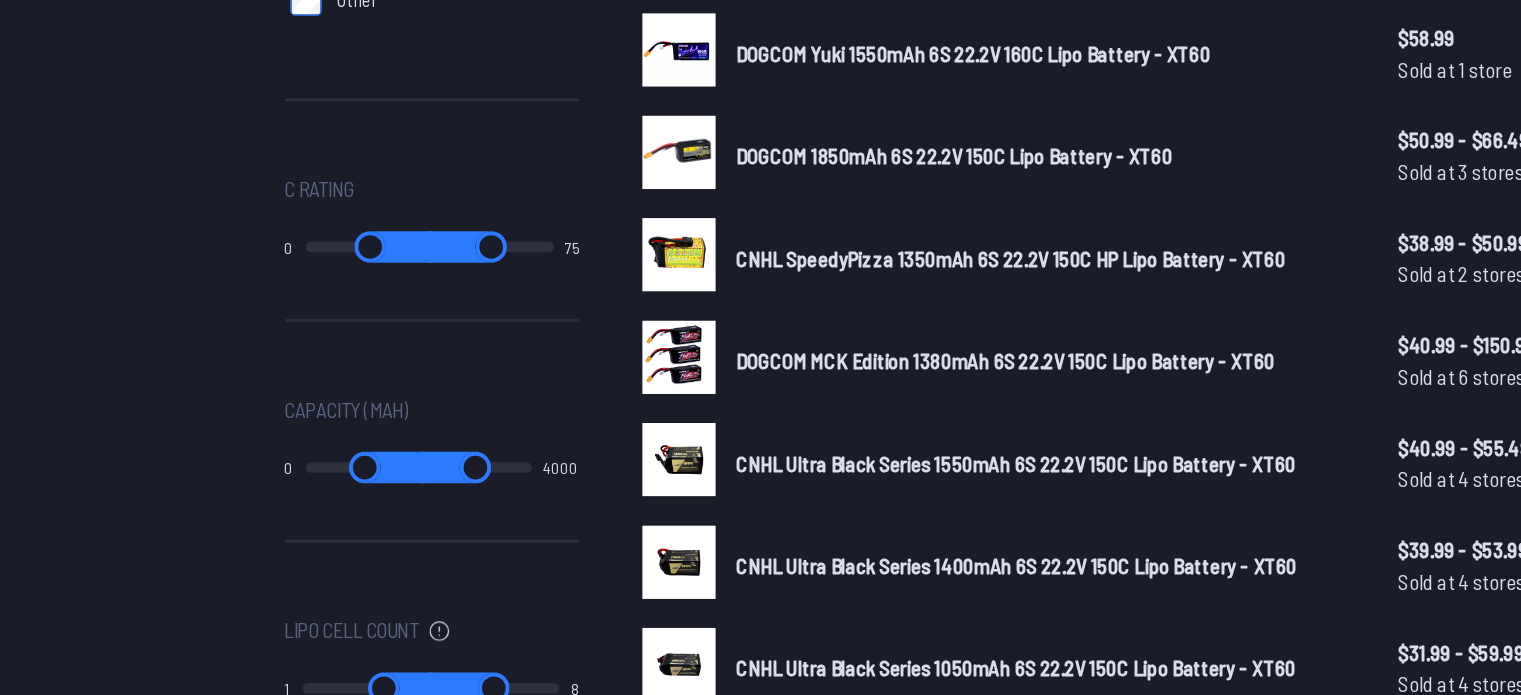 click at bounding box center [373, 353] 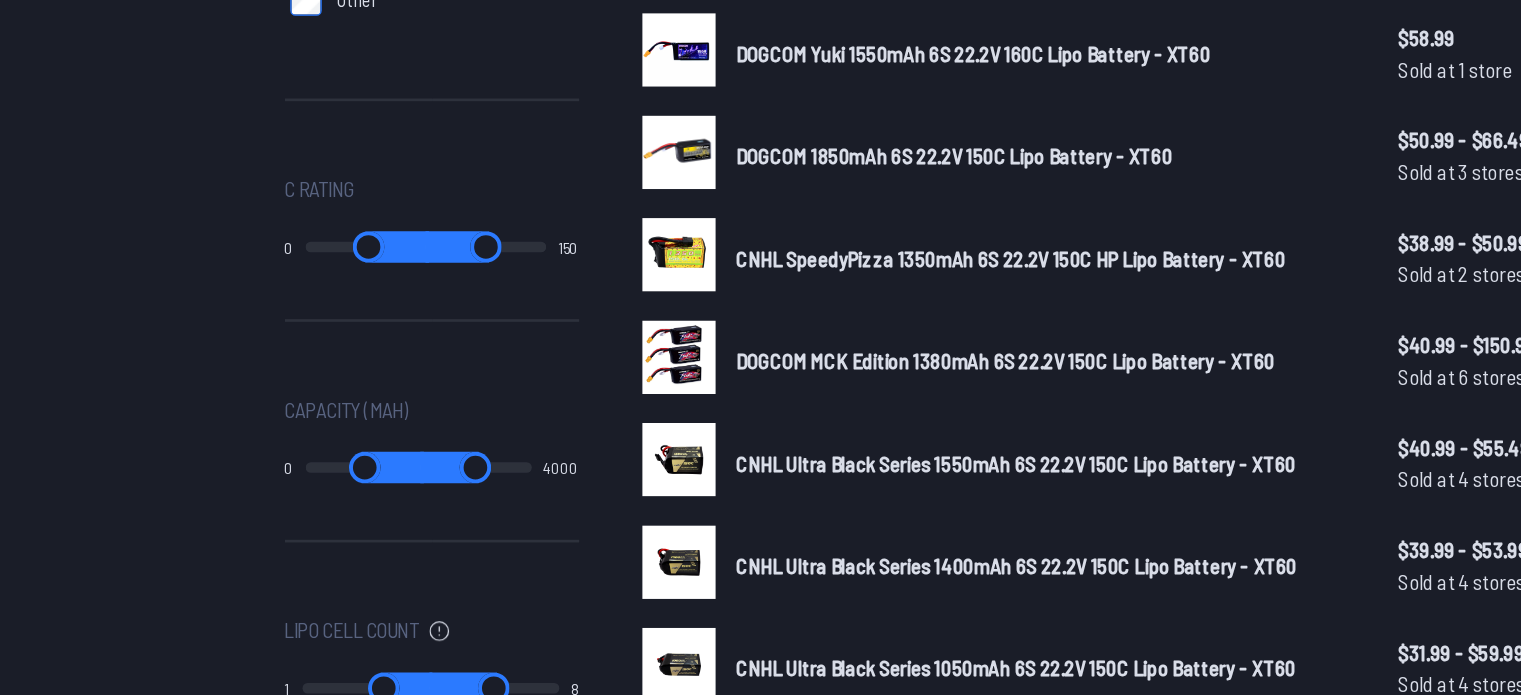 drag, startPoint x: 331, startPoint y: 348, endPoint x: 484, endPoint y: 355, distance: 153.16005 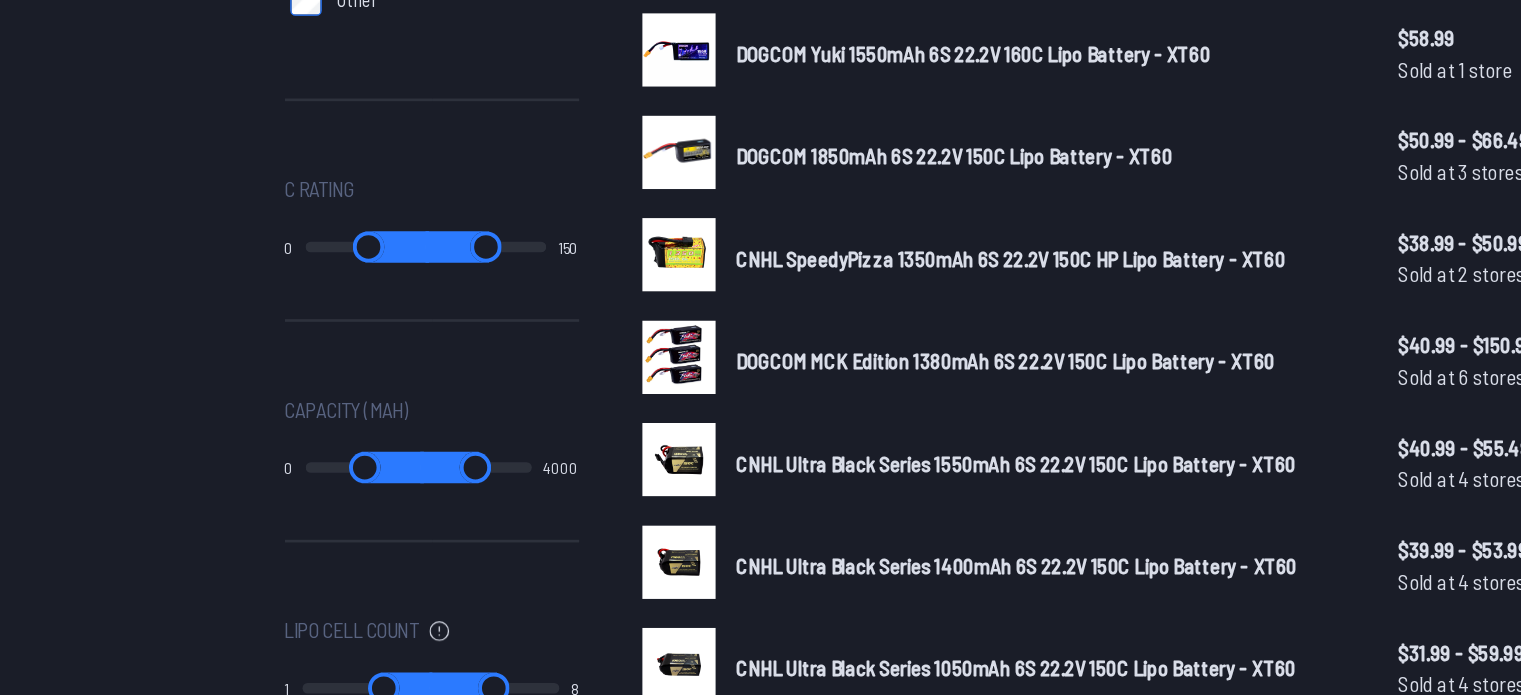 type on "***" 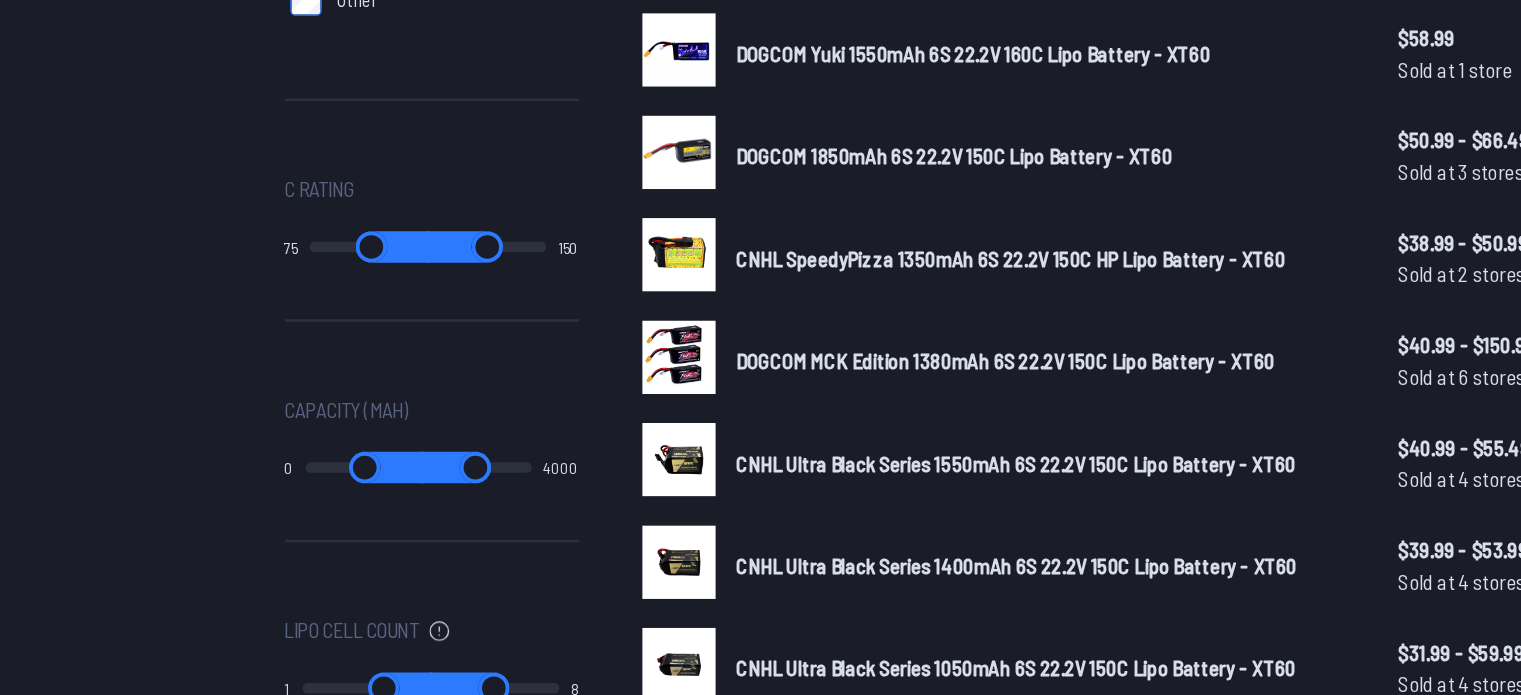 drag, startPoint x: 240, startPoint y: 352, endPoint x: 360, endPoint y: 368, distance: 121.061966 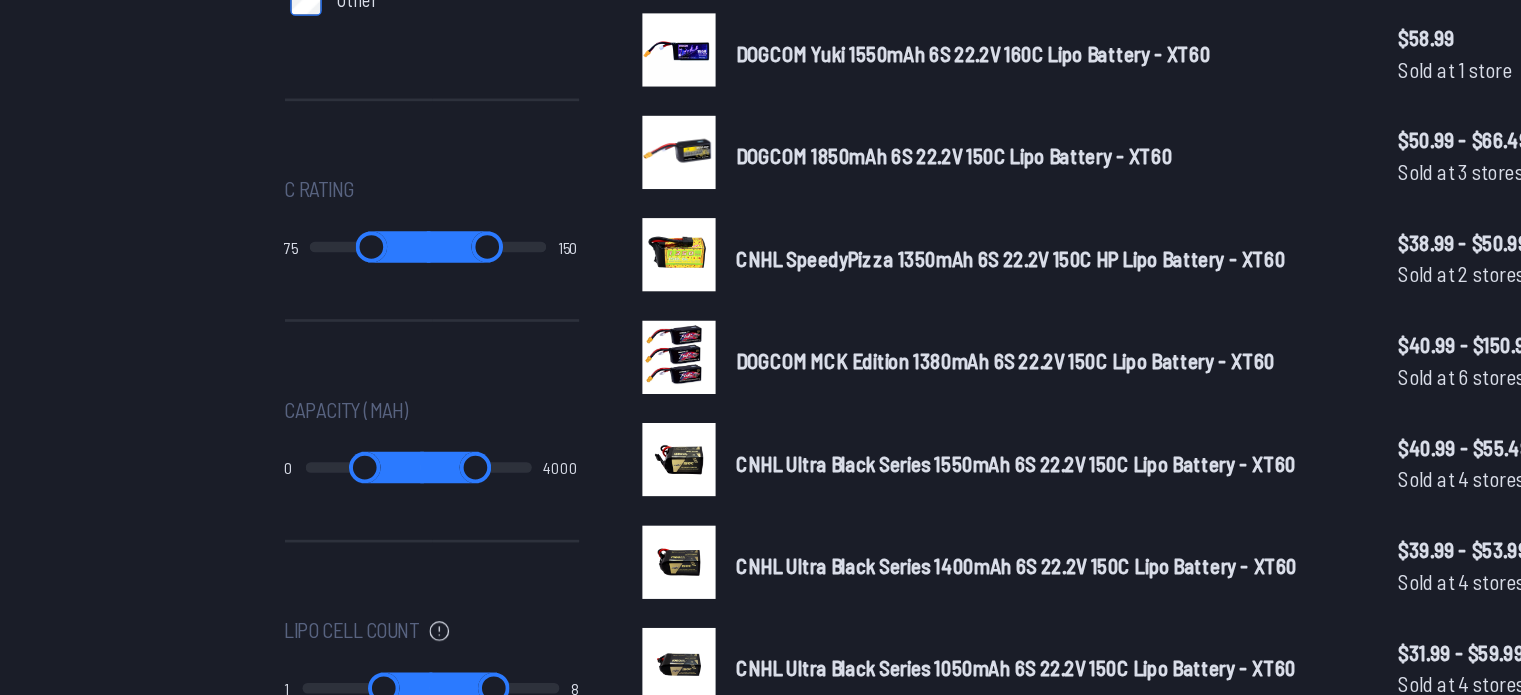 type on "**" 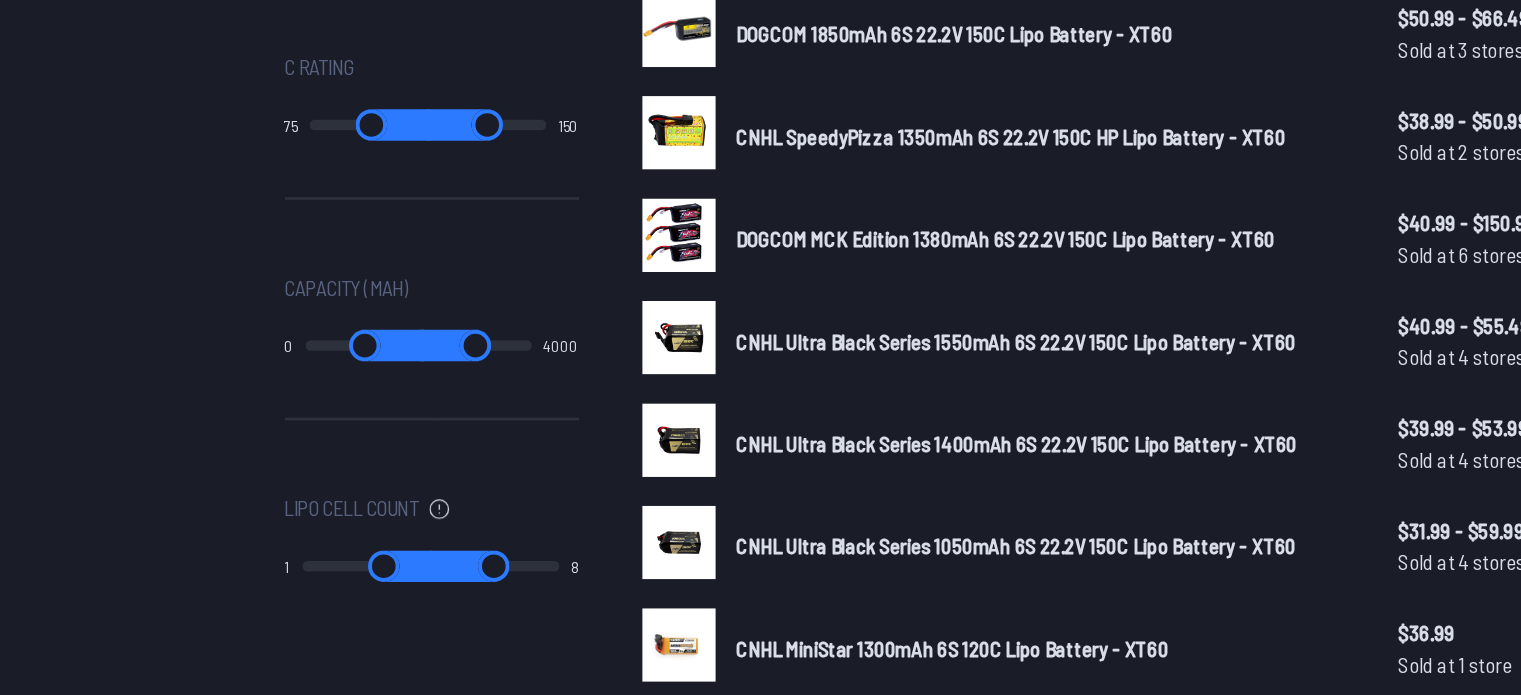 type on "**" 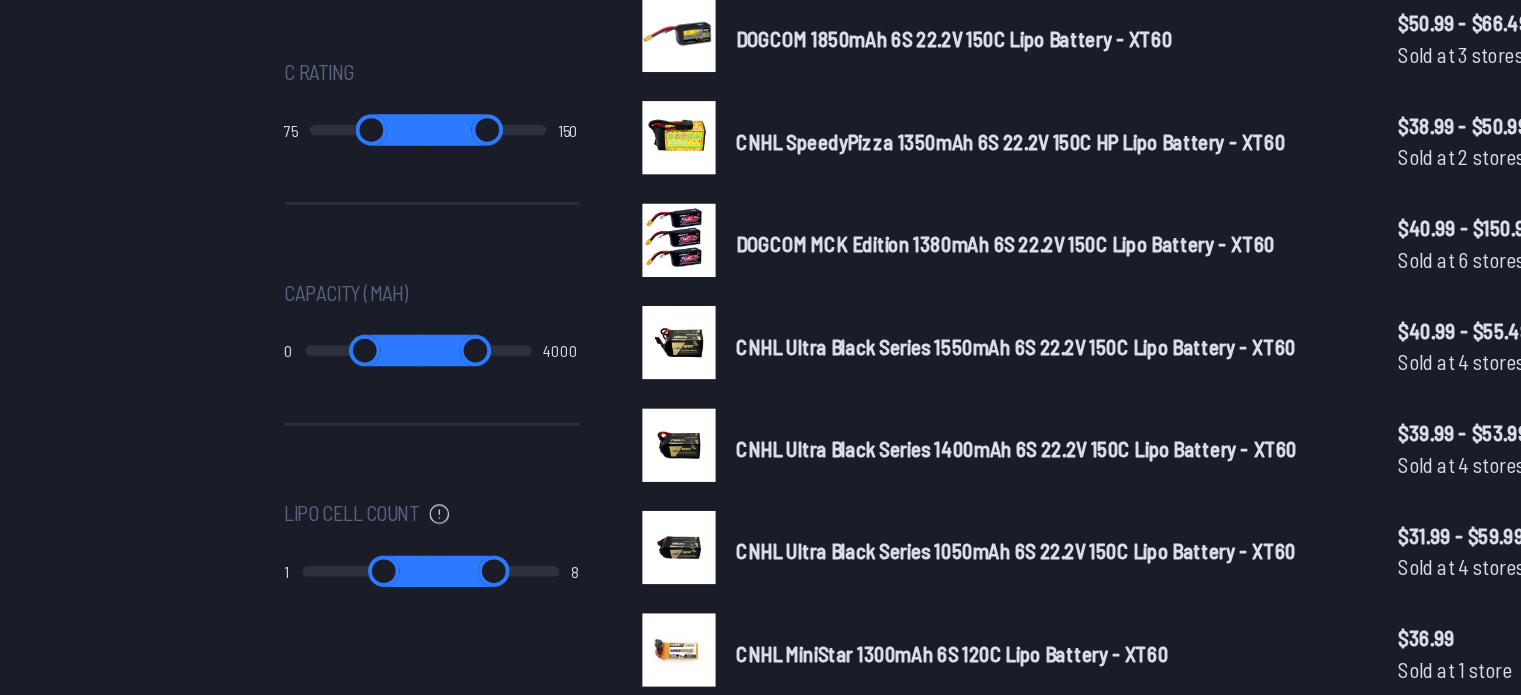 scroll, scrollTop: 875, scrollLeft: 0, axis: vertical 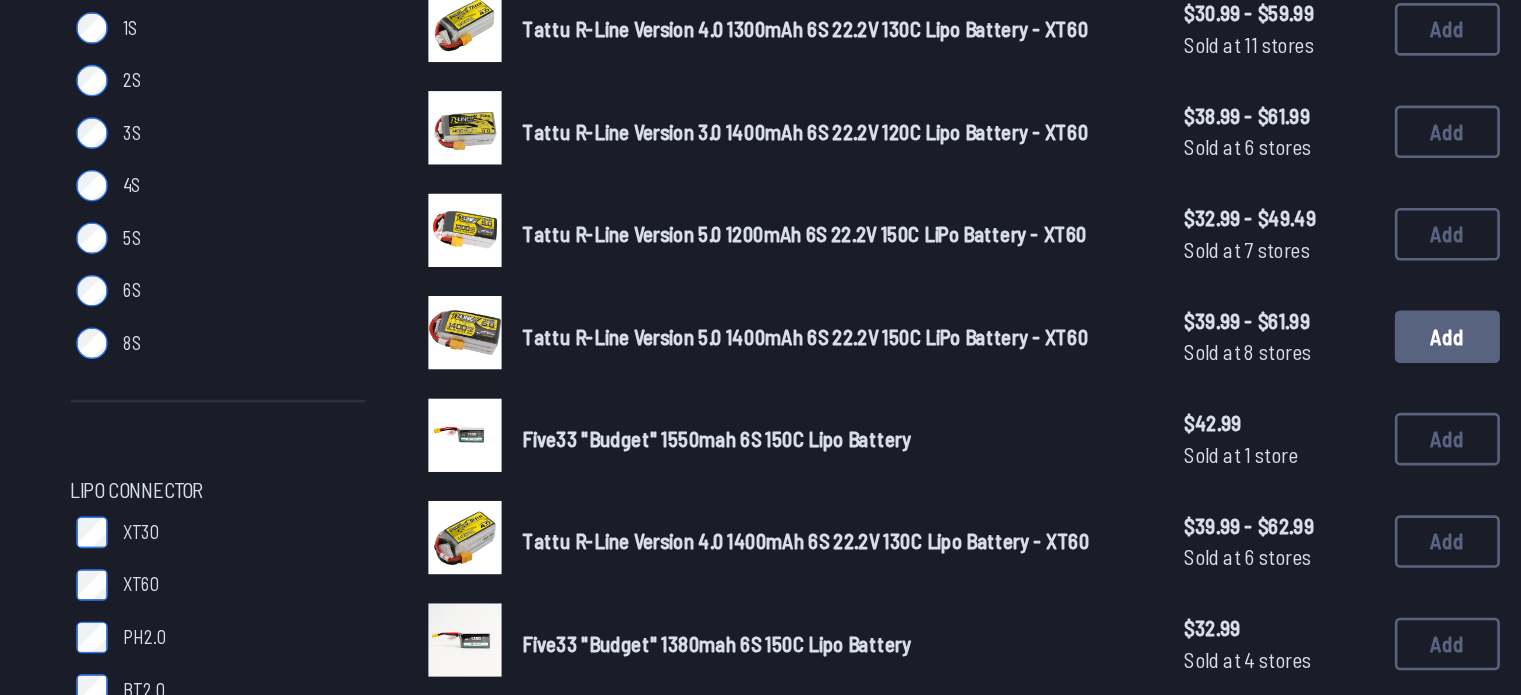 click on "Add" at bounding box center [1265, 422] 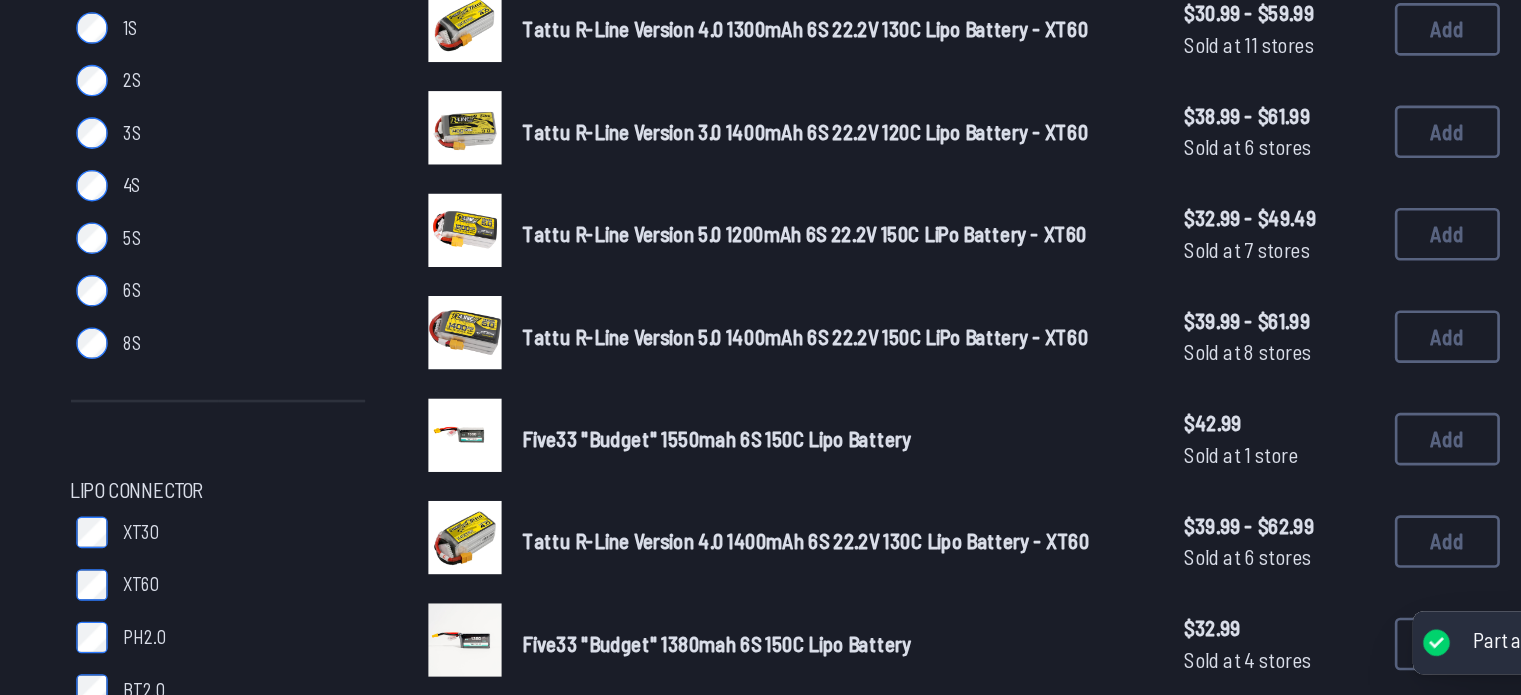 scroll, scrollTop: 176, scrollLeft: 0, axis: vertical 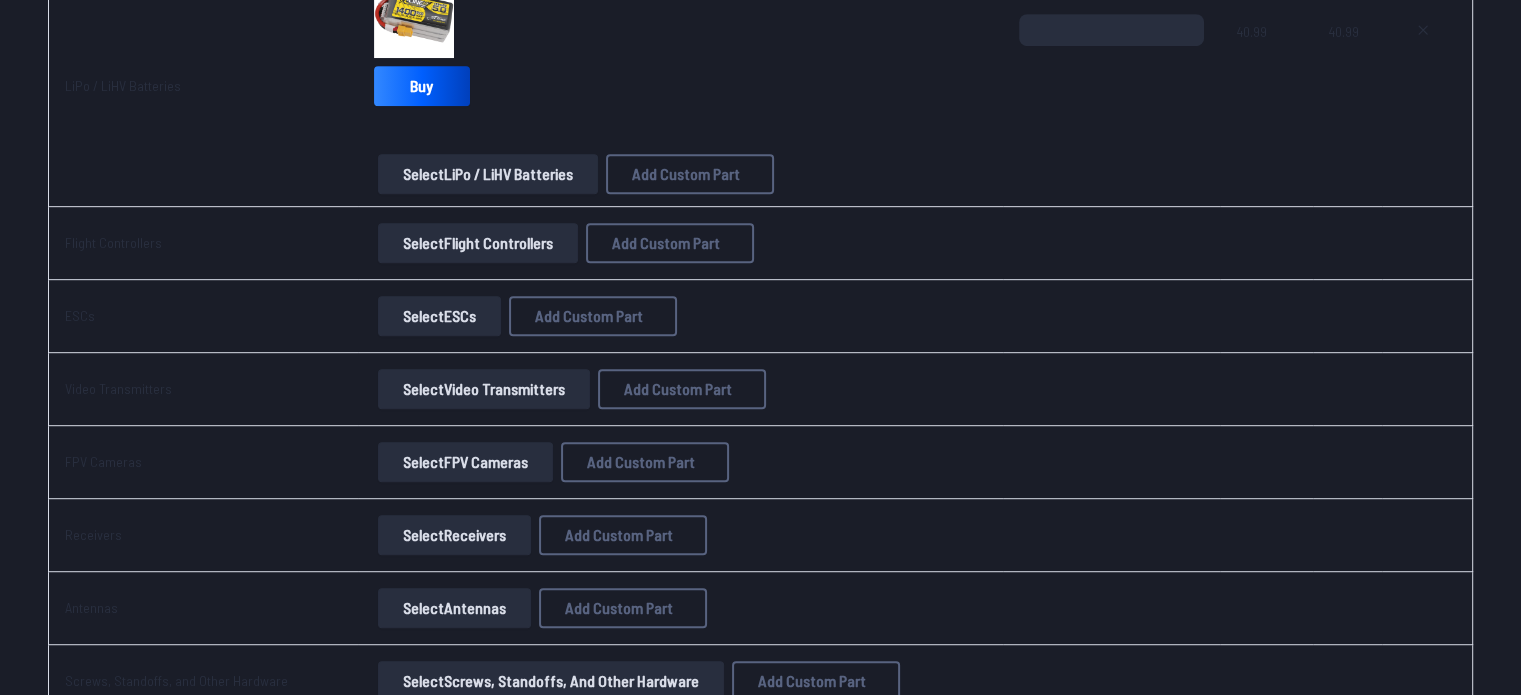 click on "Select  Flight Controllers" at bounding box center [478, 243] 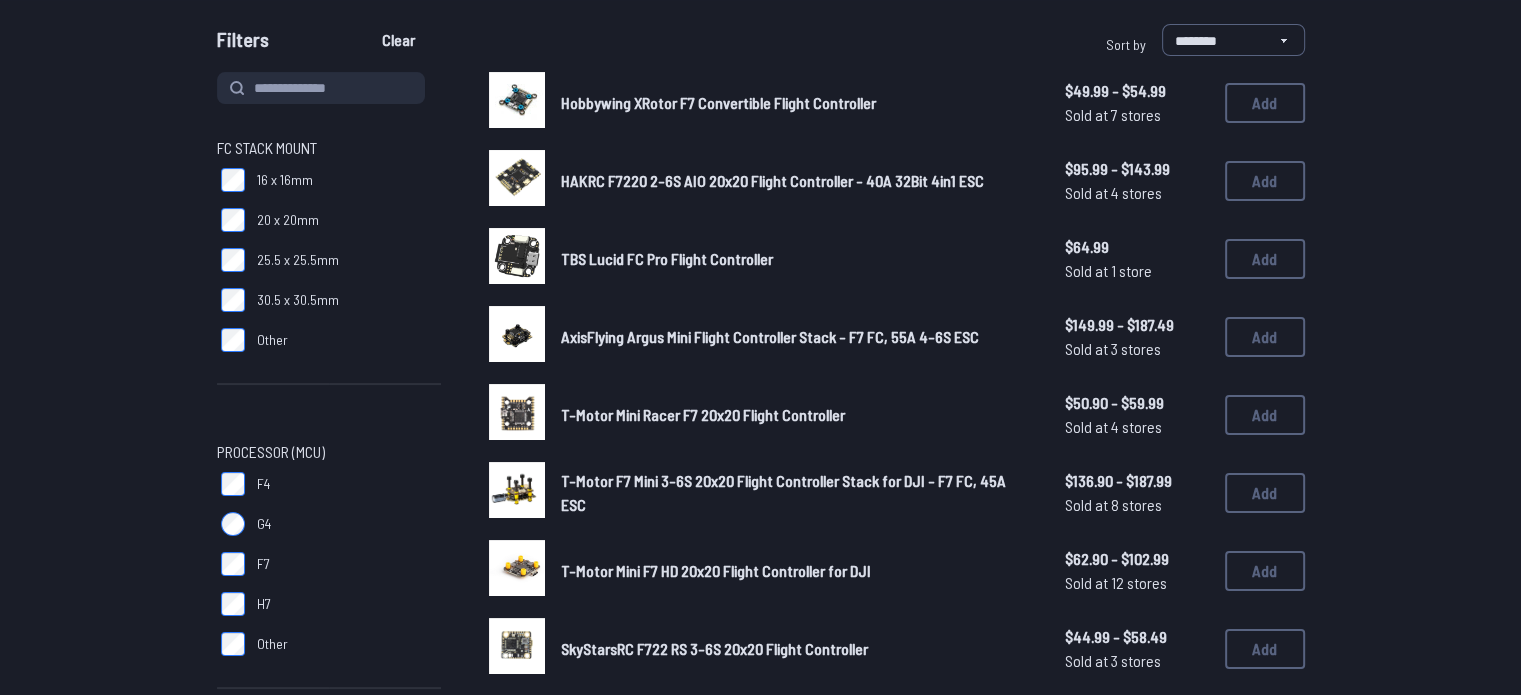 scroll, scrollTop: 158, scrollLeft: 0, axis: vertical 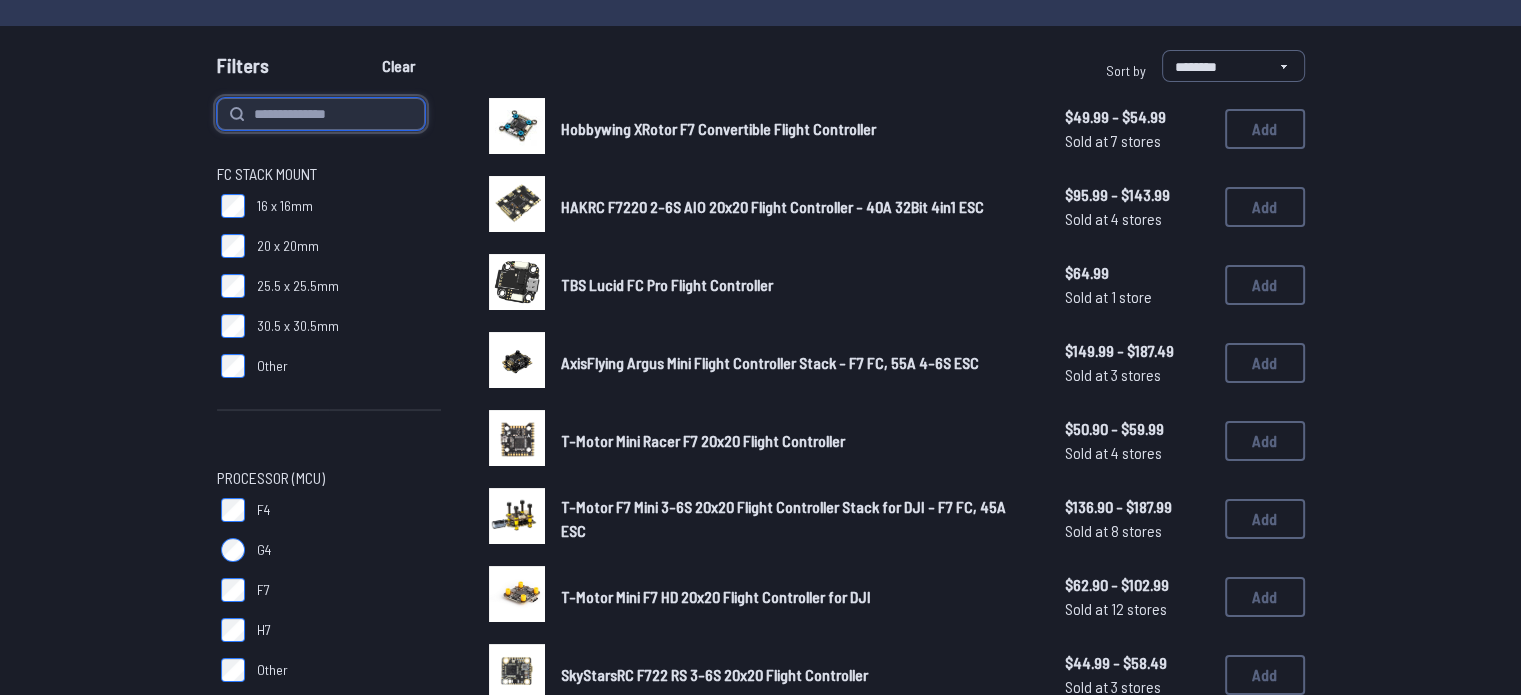 click at bounding box center [321, 114] 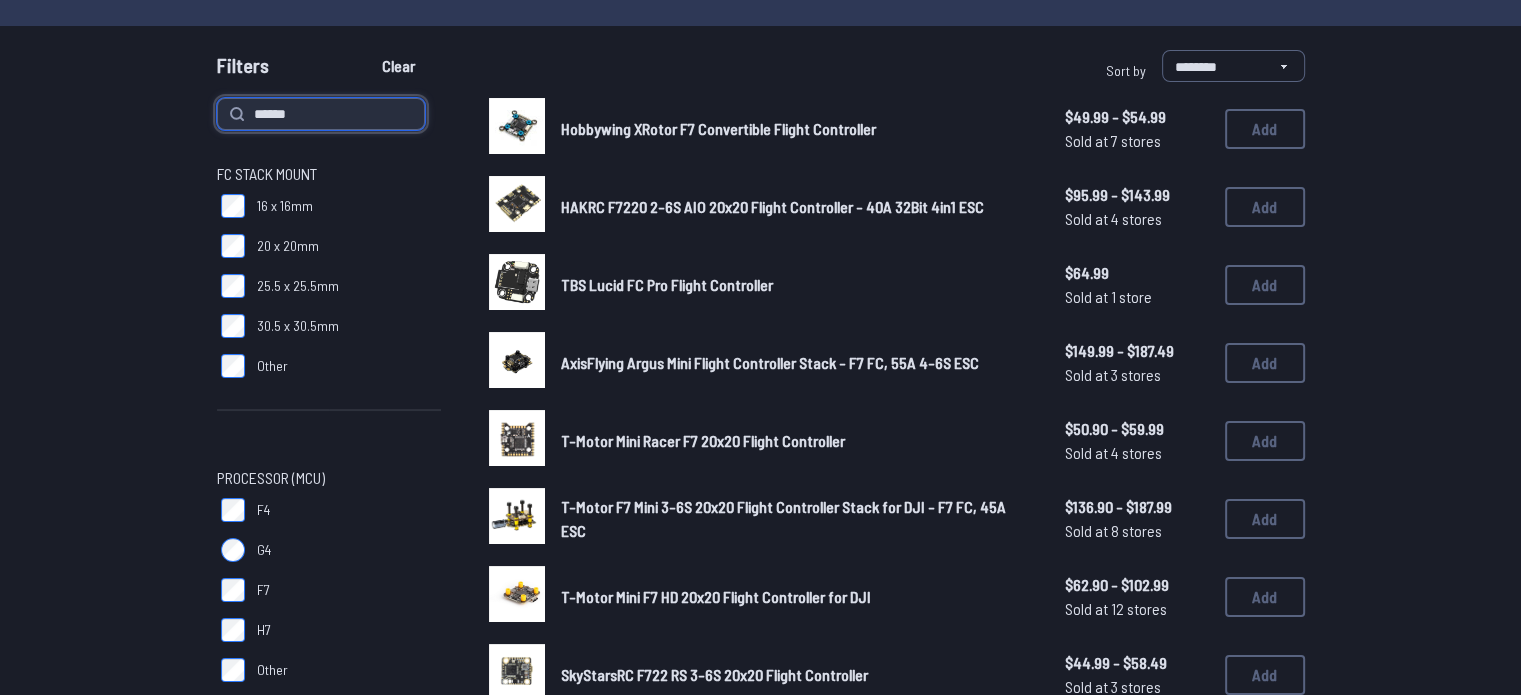 type on "******" 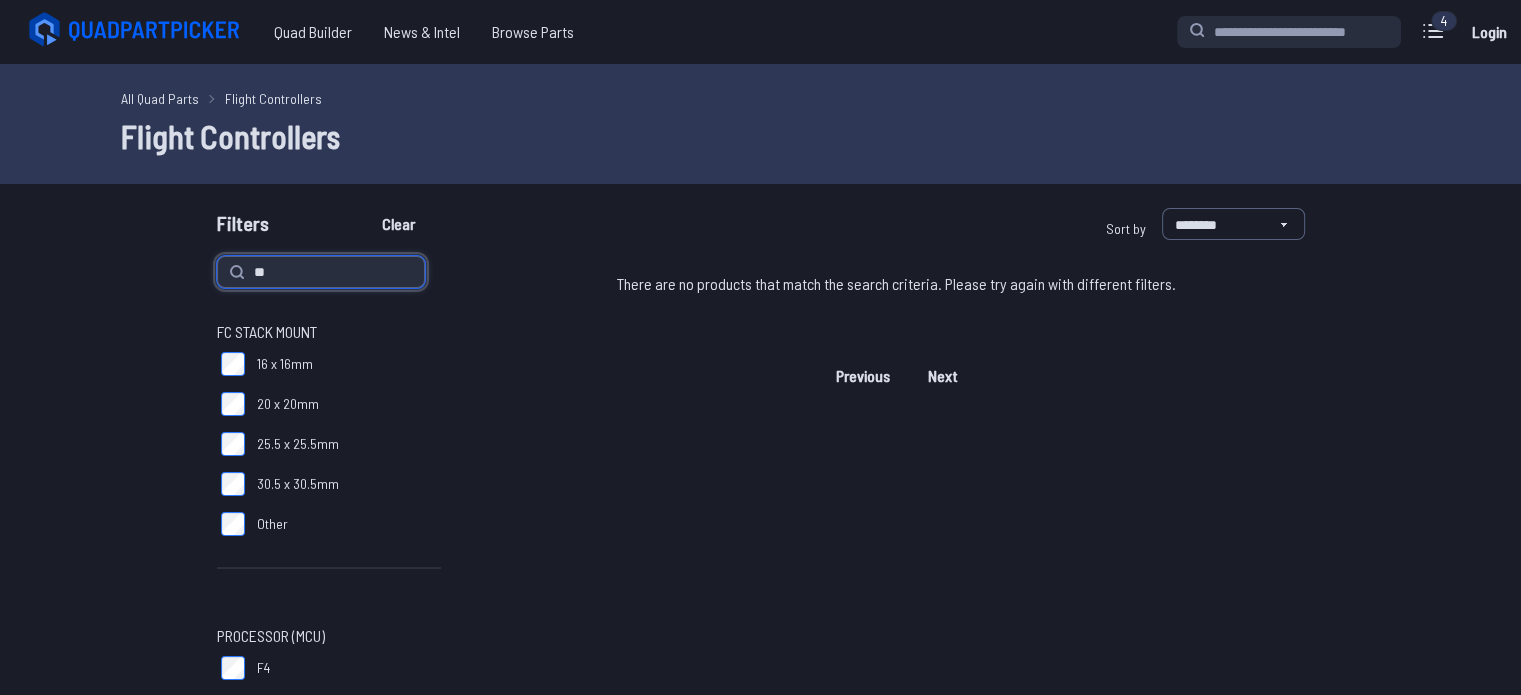 type on "*" 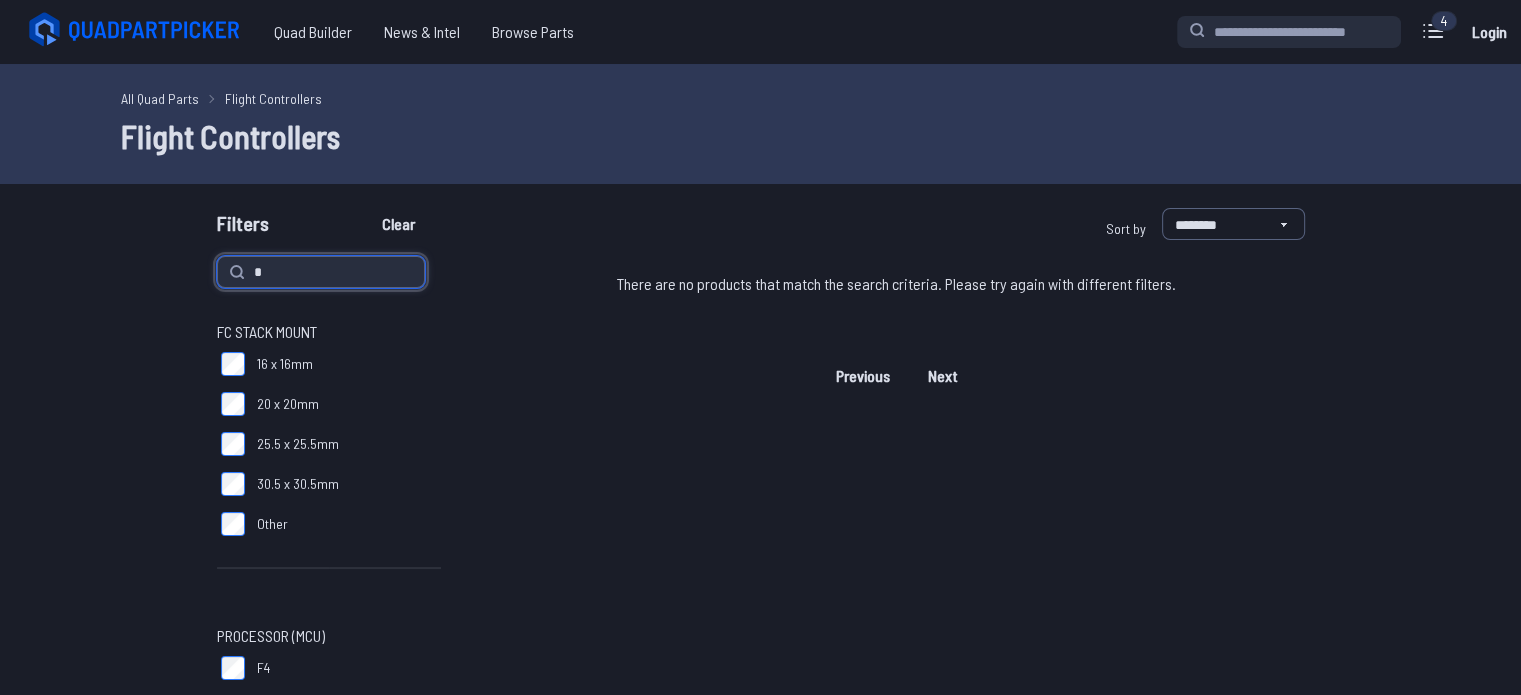 type 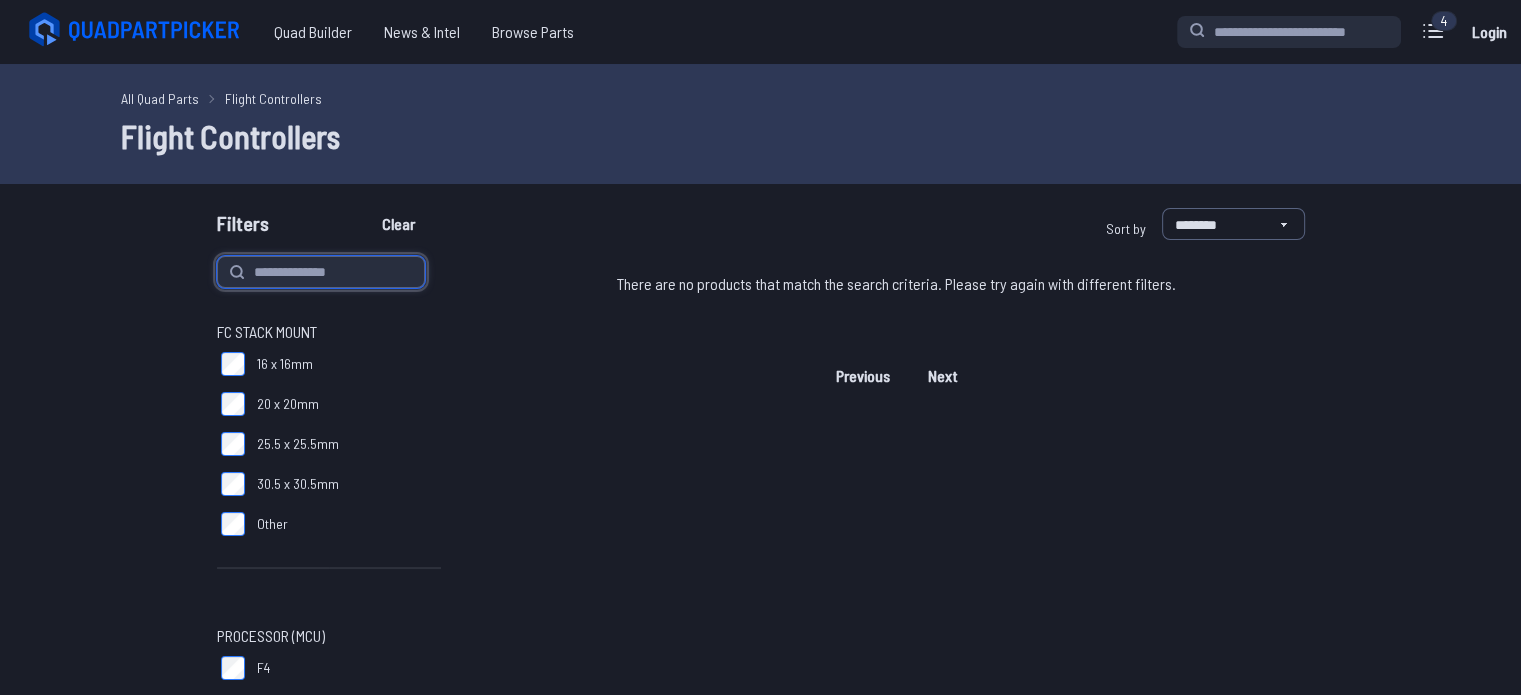 type 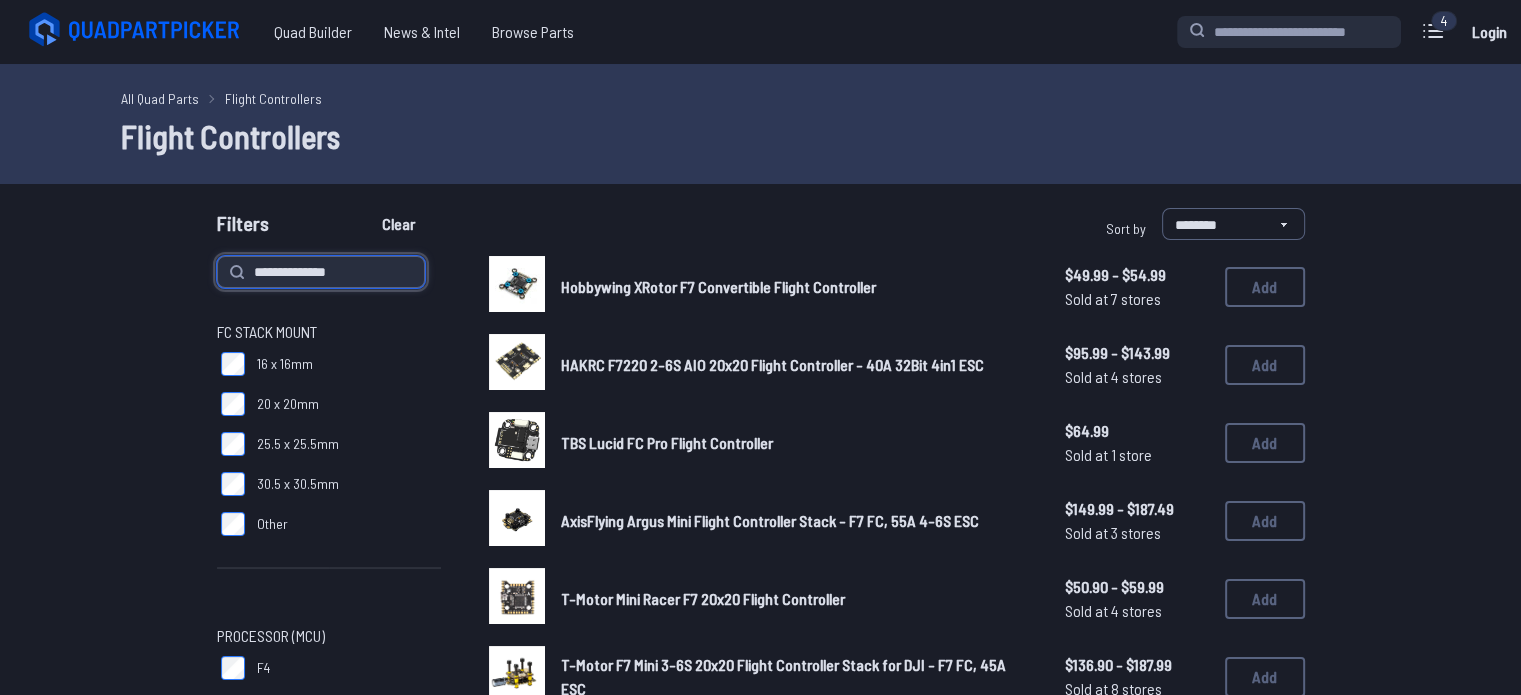 type on "**********" 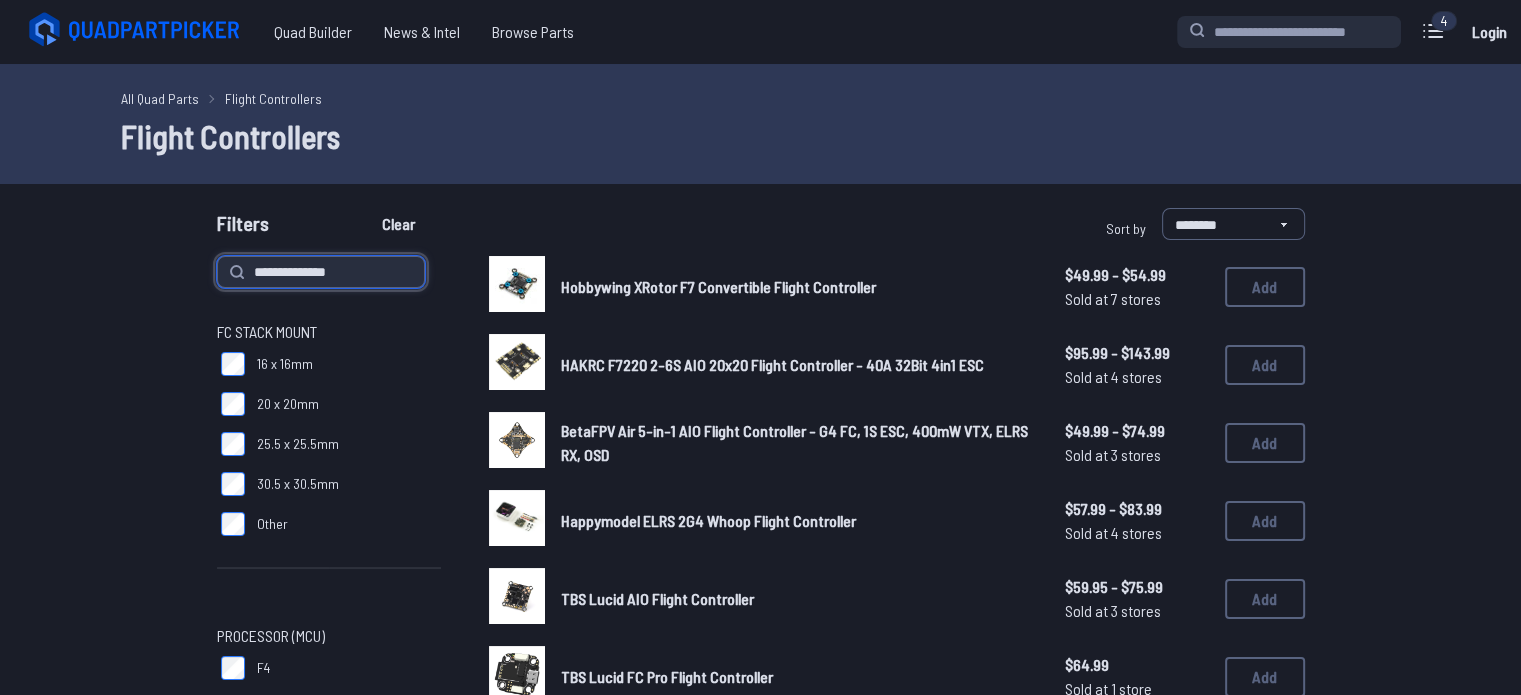 type on "**********" 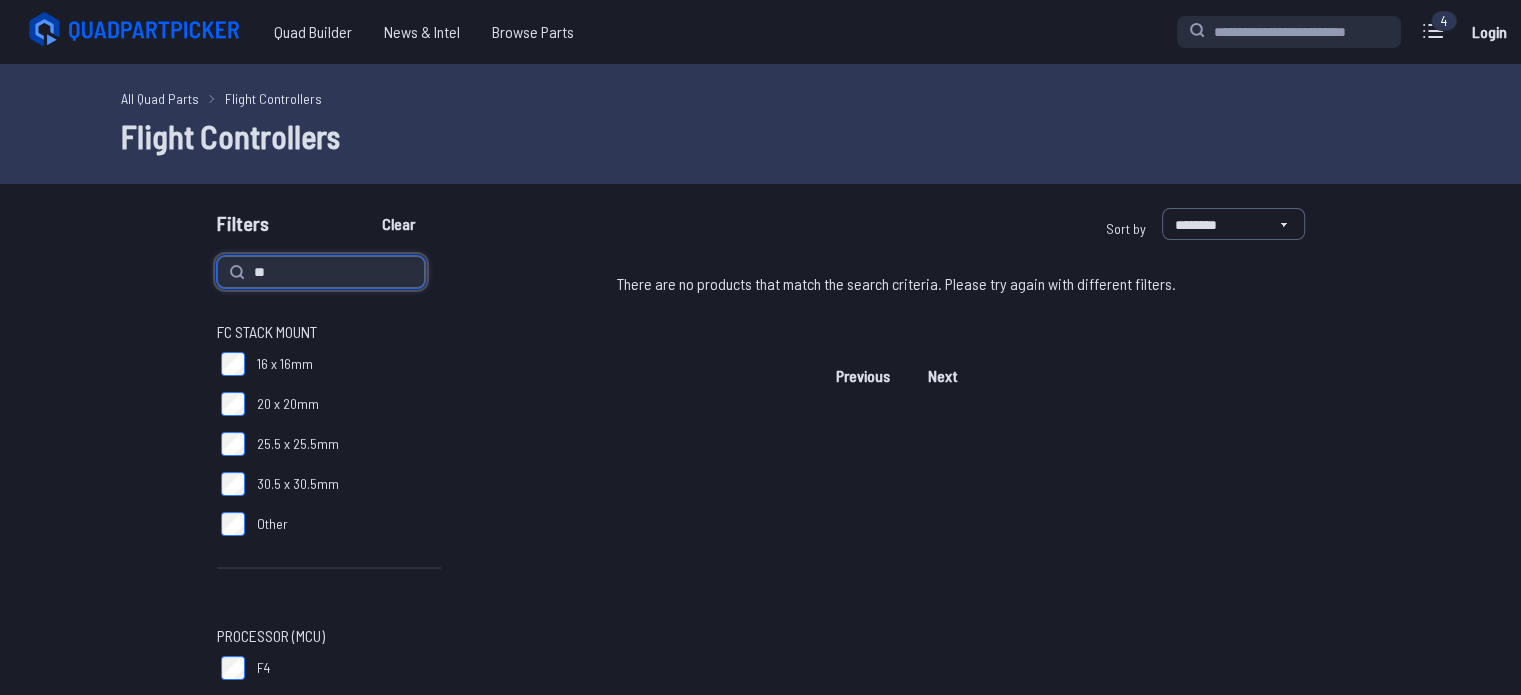 type on "*" 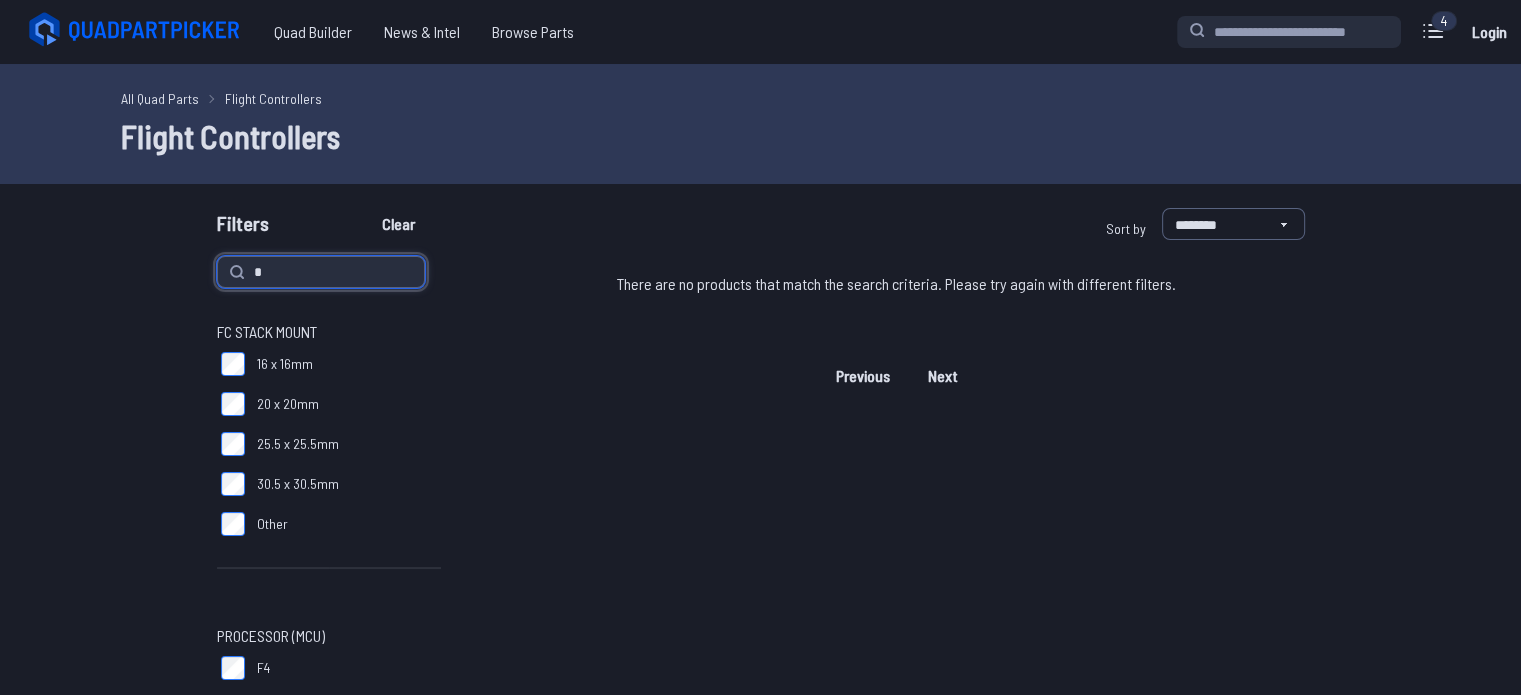 type 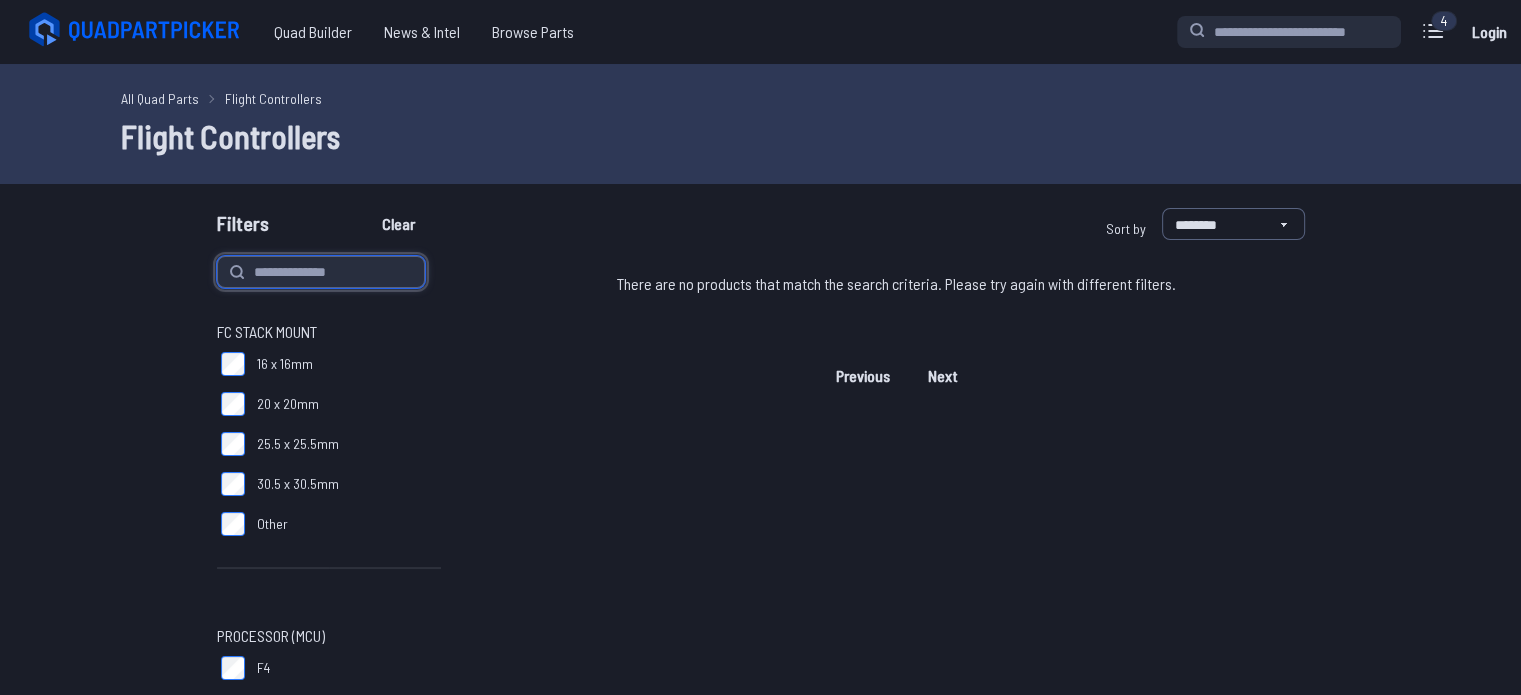type 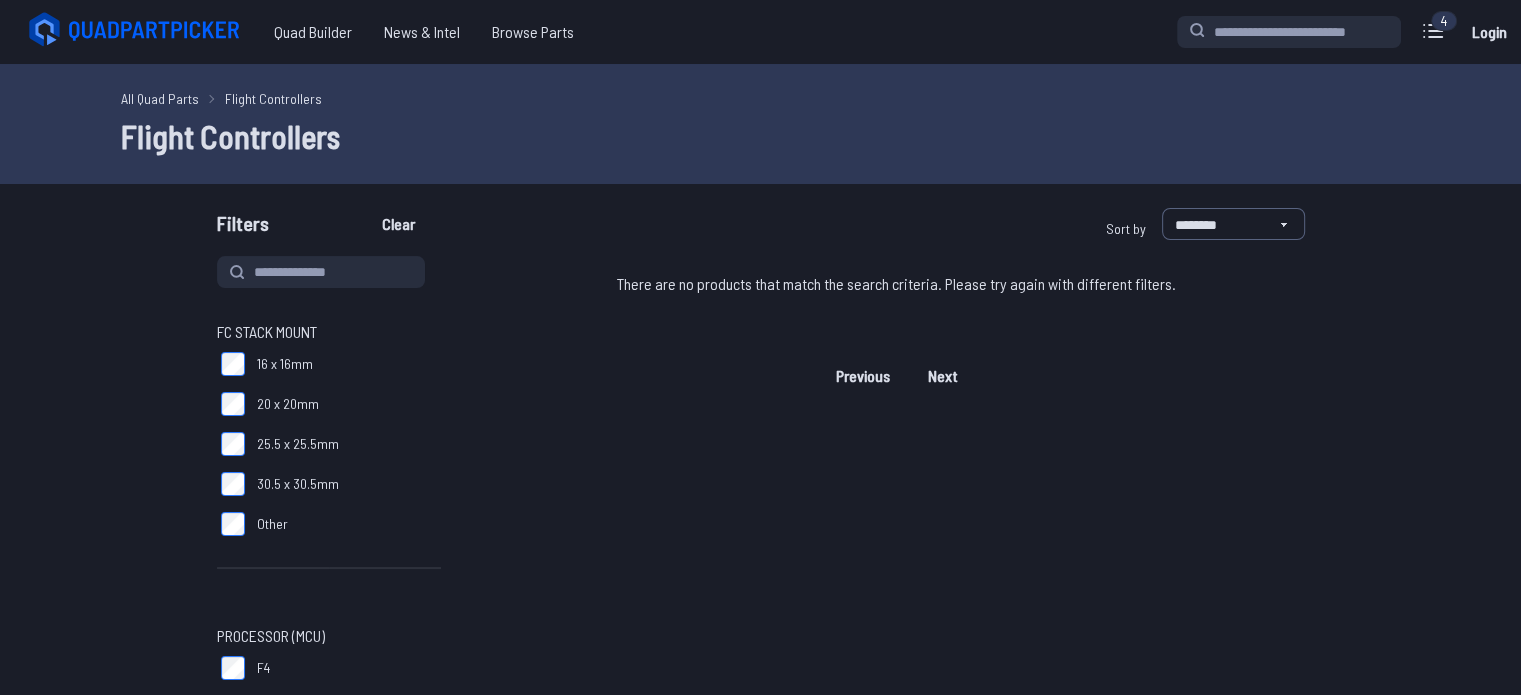 click on "**********" at bounding box center (760, 1028) 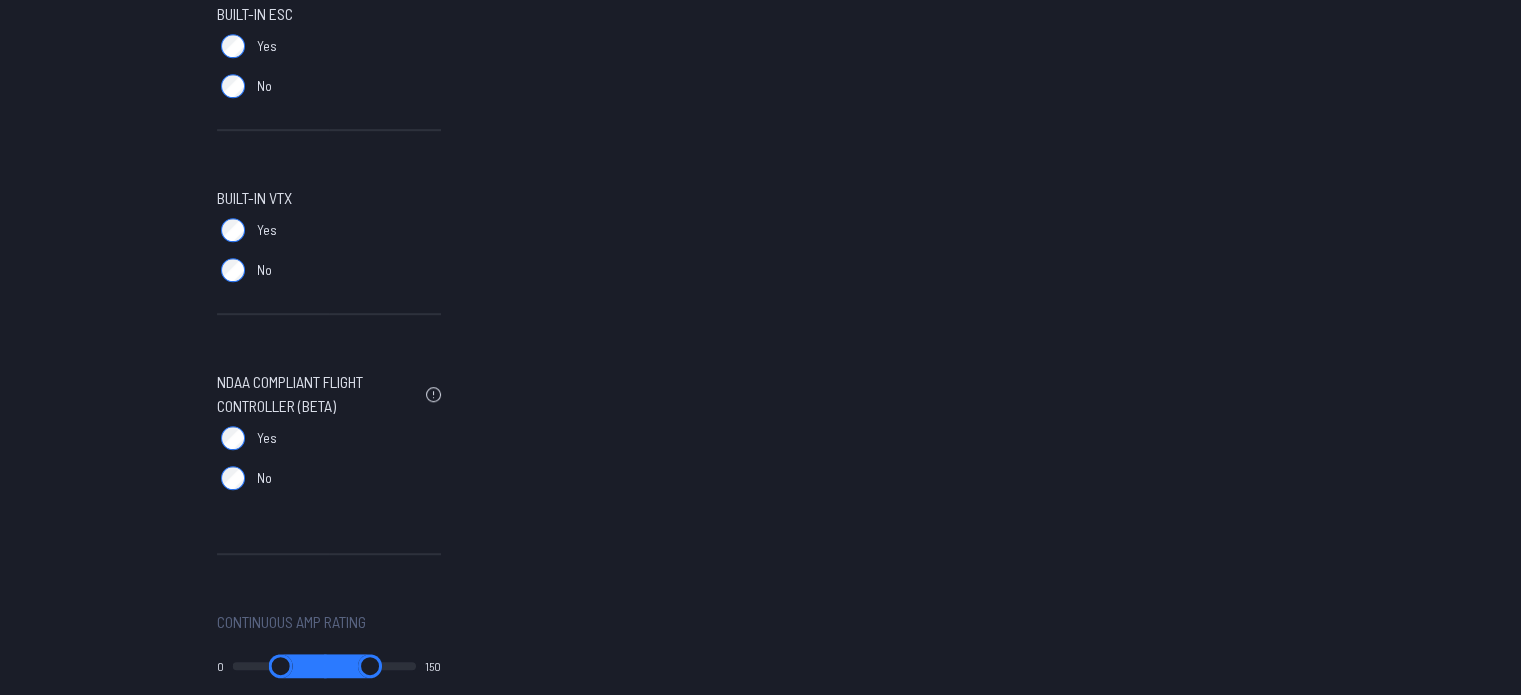 scroll, scrollTop: 1140, scrollLeft: 0, axis: vertical 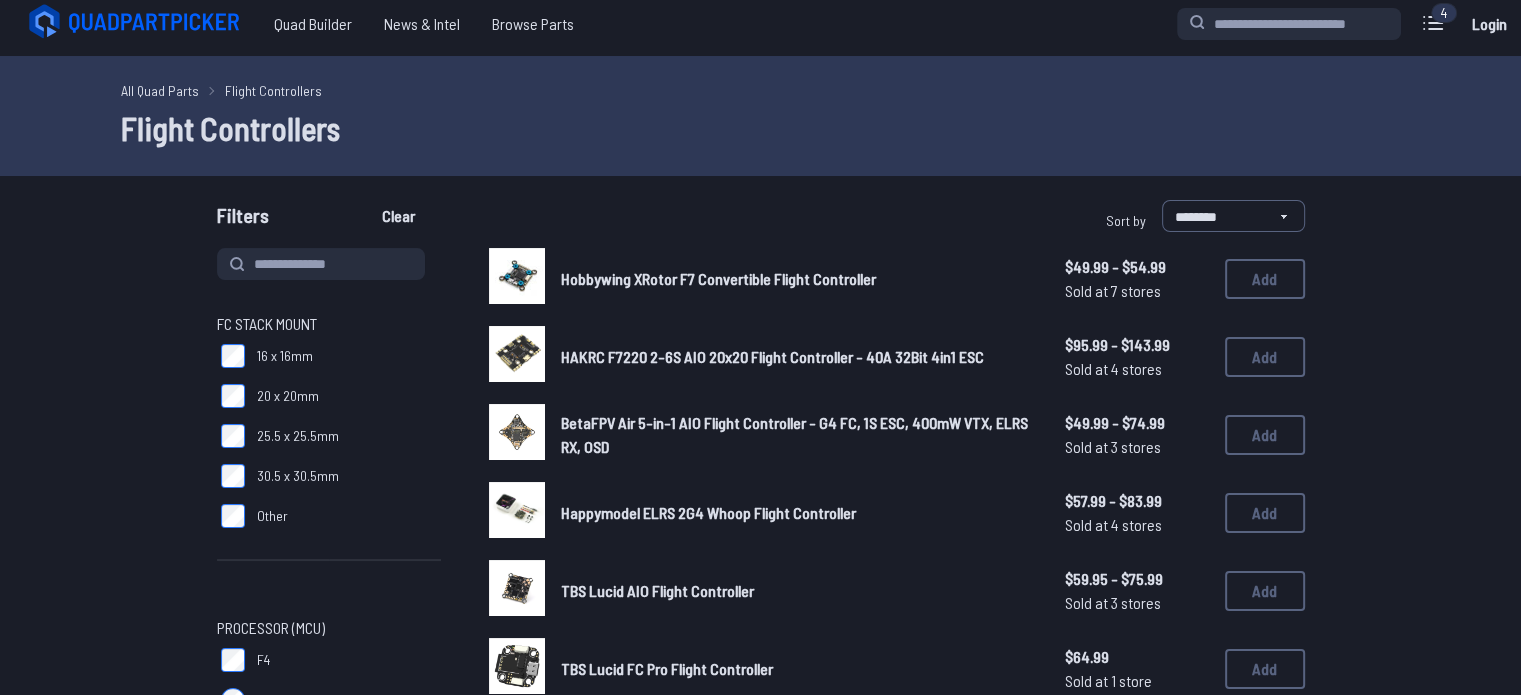 type on "**********" 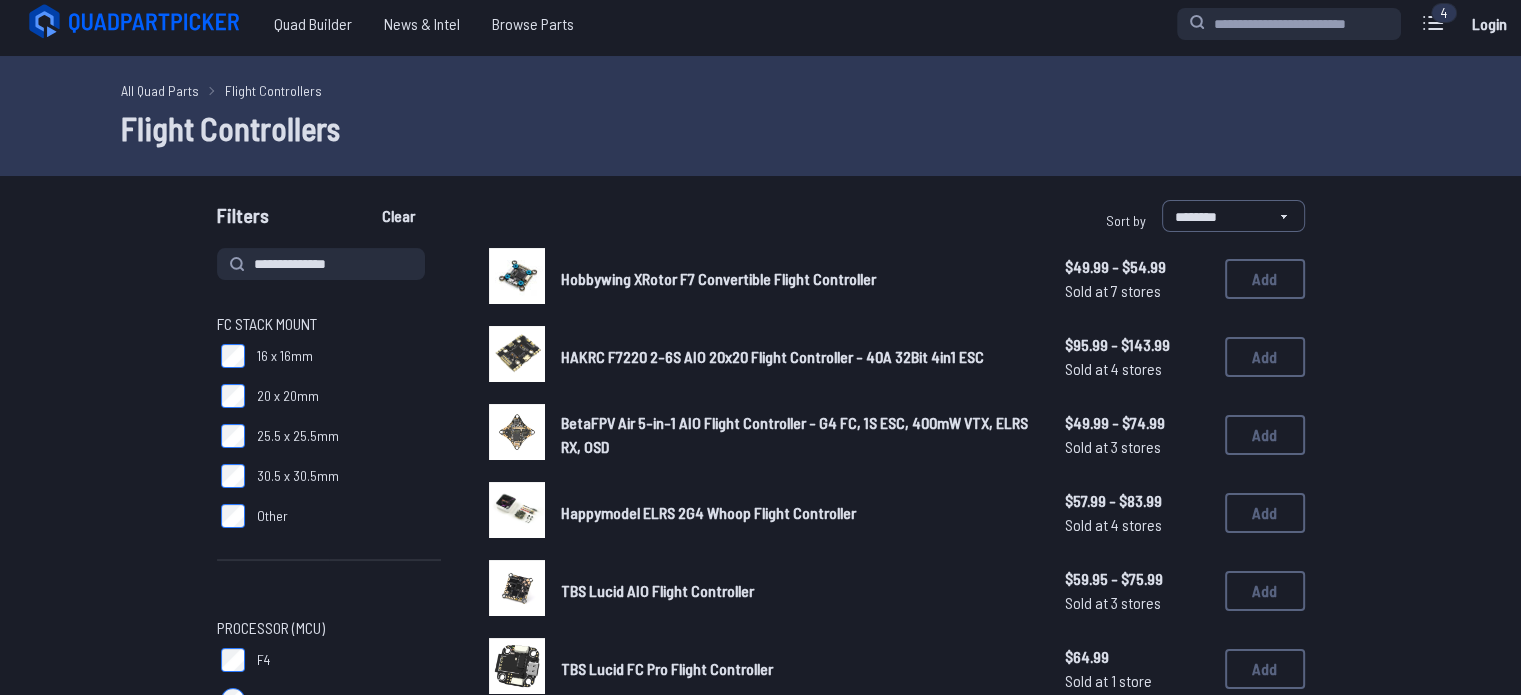 scroll, scrollTop: 1023, scrollLeft: 0, axis: vertical 